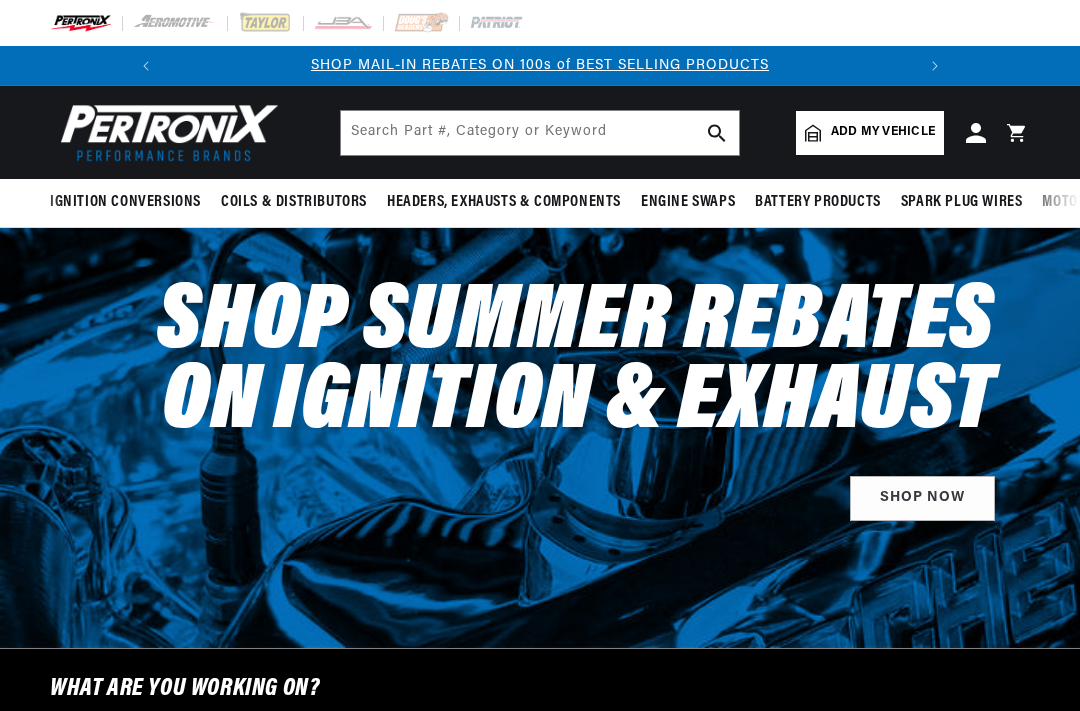 scroll, scrollTop: 0, scrollLeft: 0, axis: both 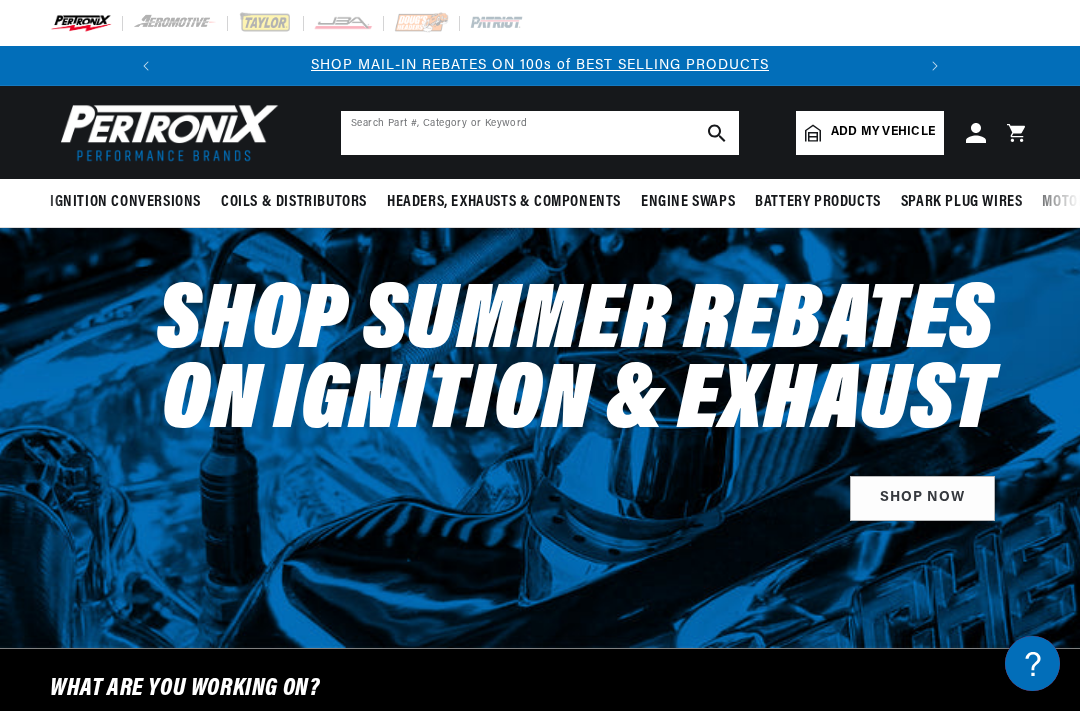 click at bounding box center [540, 133] 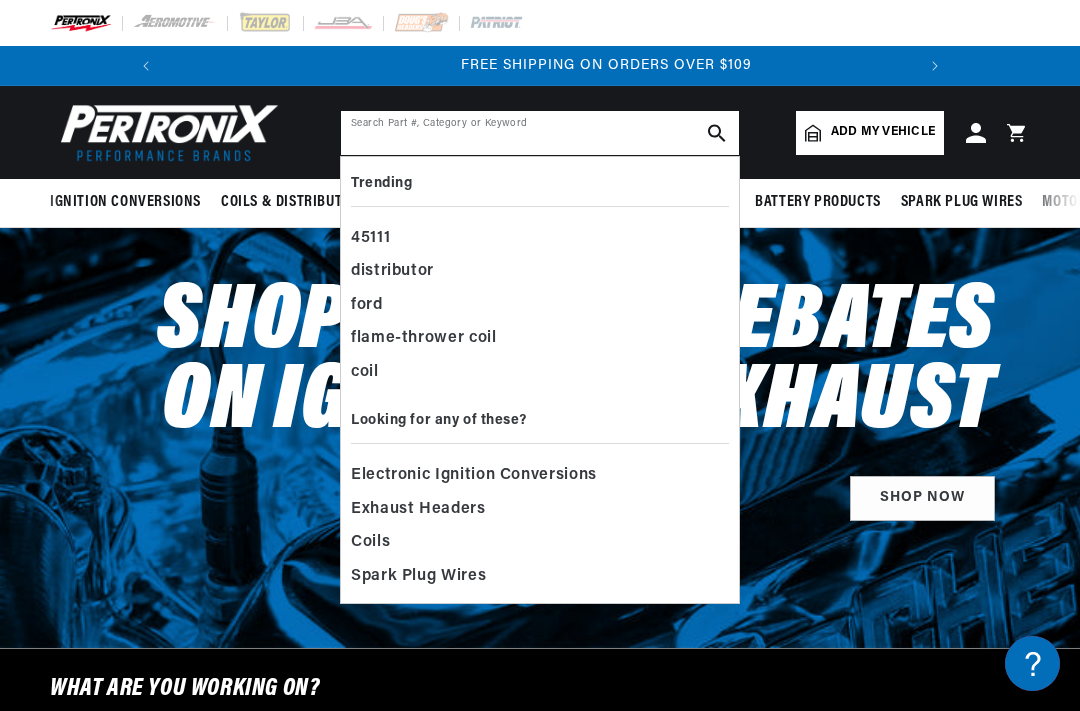 scroll, scrollTop: 0, scrollLeft: 747, axis: horizontal 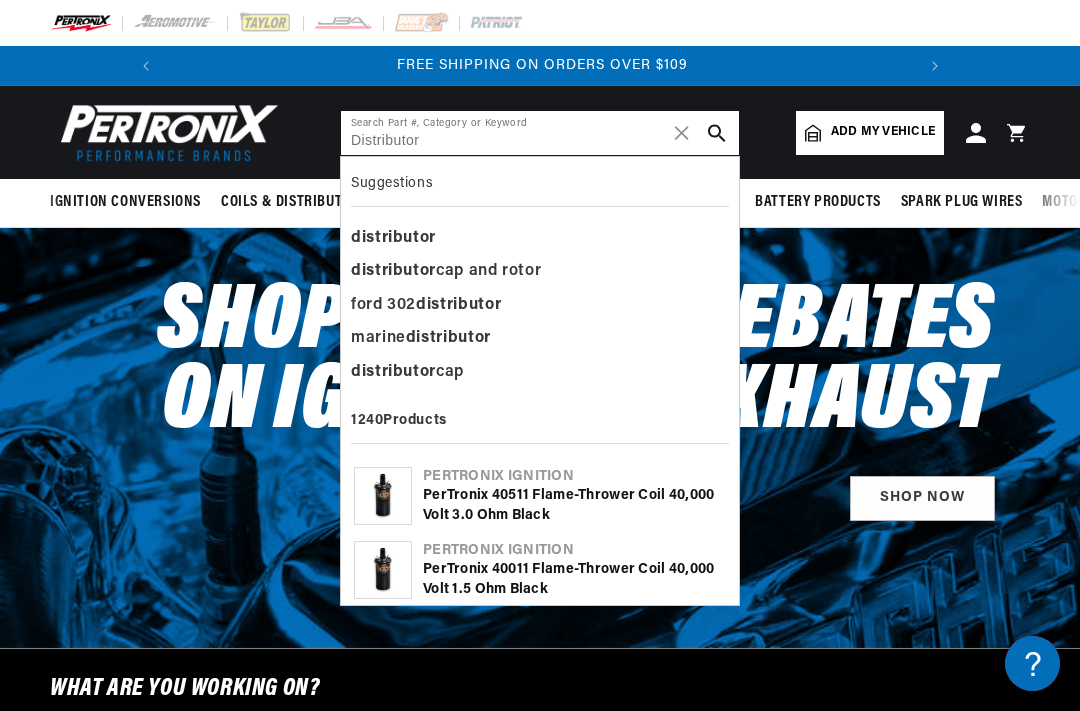 type on "Distributor" 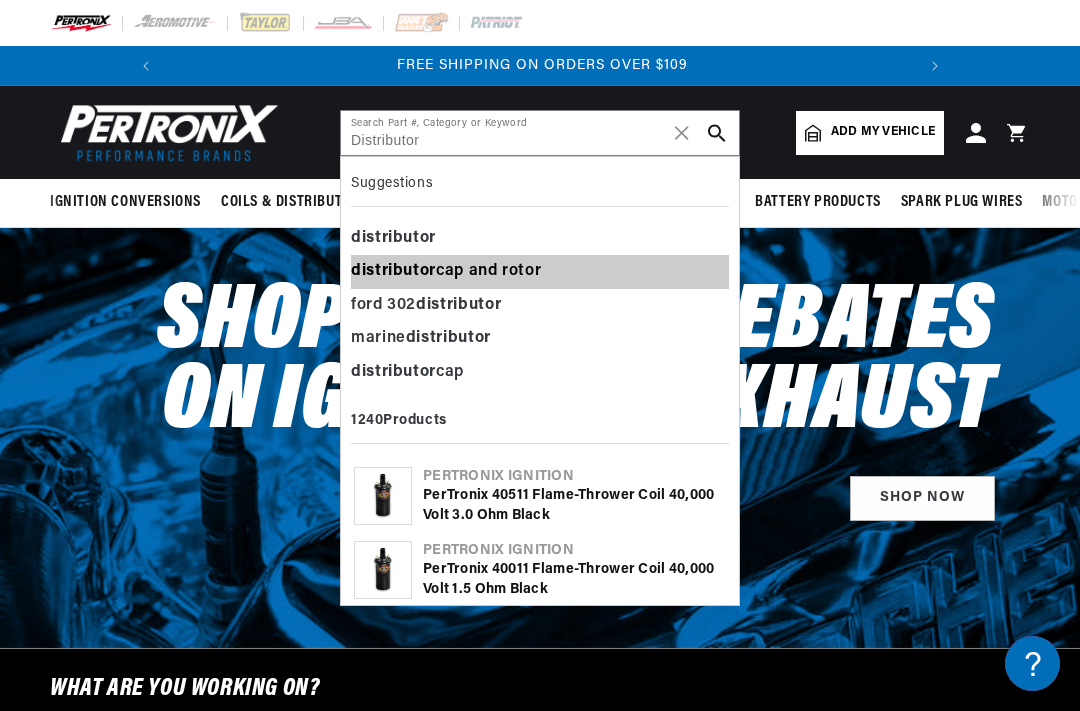 click on "distributor  cap and rotor" at bounding box center (540, 272) 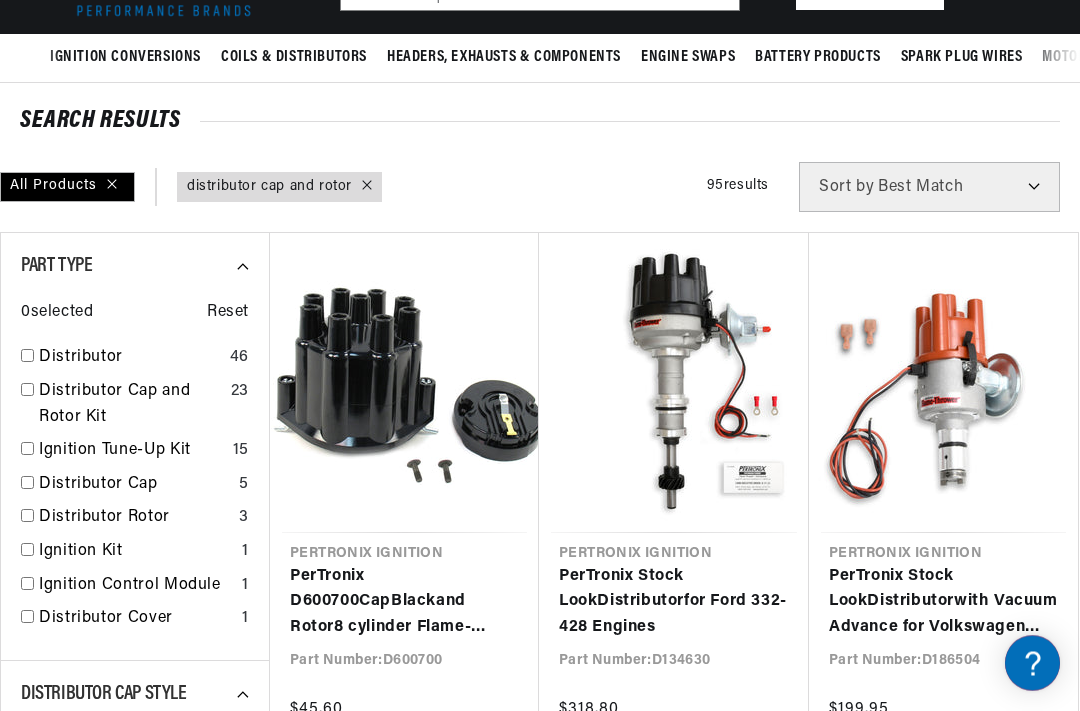 scroll, scrollTop: 412, scrollLeft: 0, axis: vertical 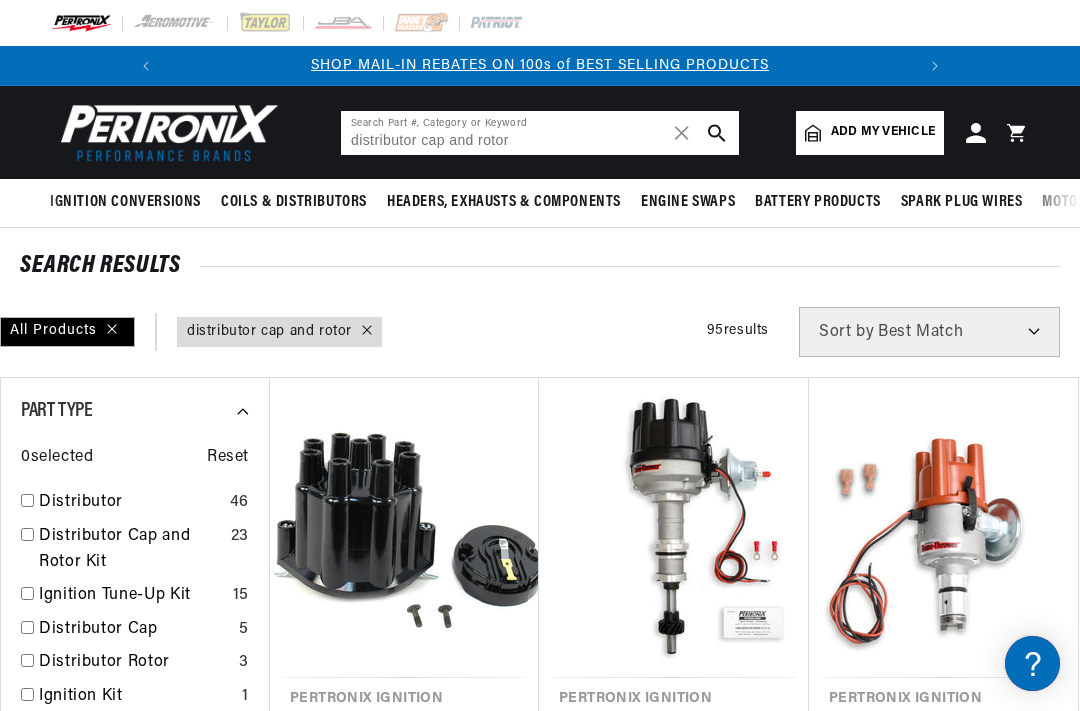 click on "distributor cap and rotor" at bounding box center (540, 133) 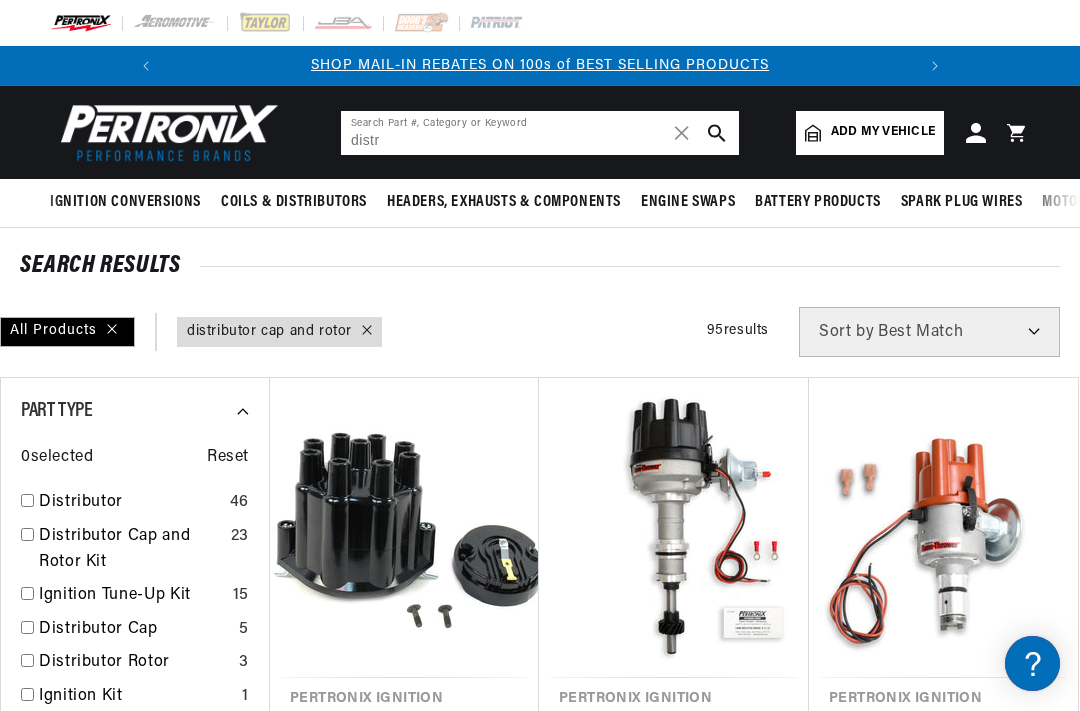 type on "dist" 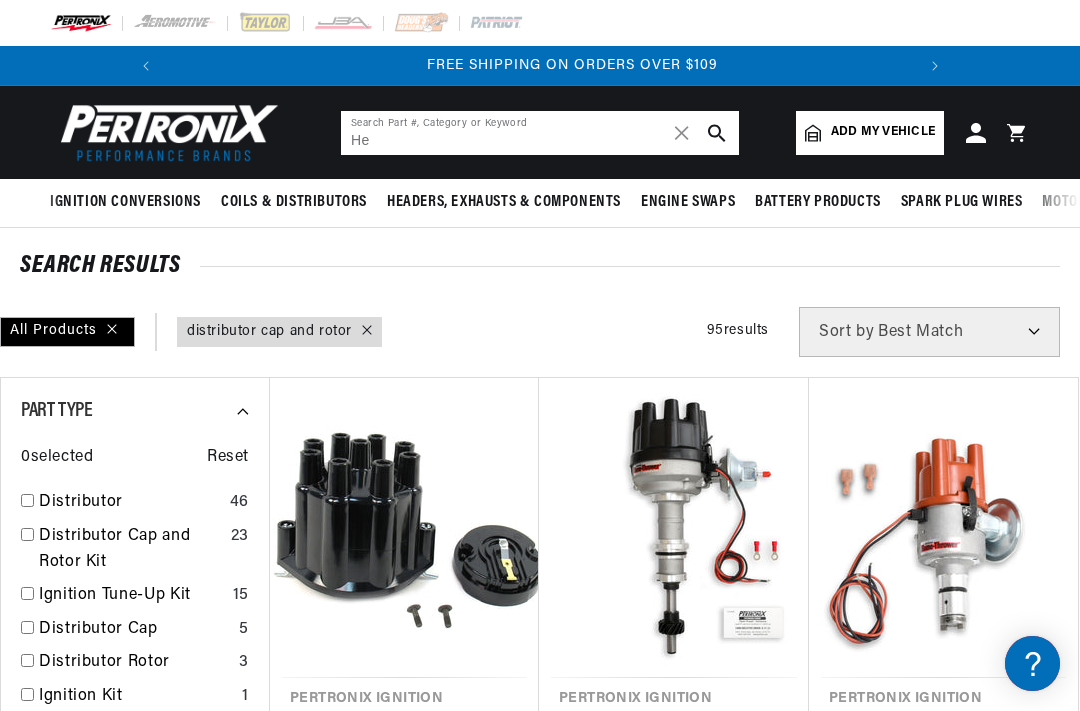 scroll, scrollTop: 0, scrollLeft: 747, axis: horizontal 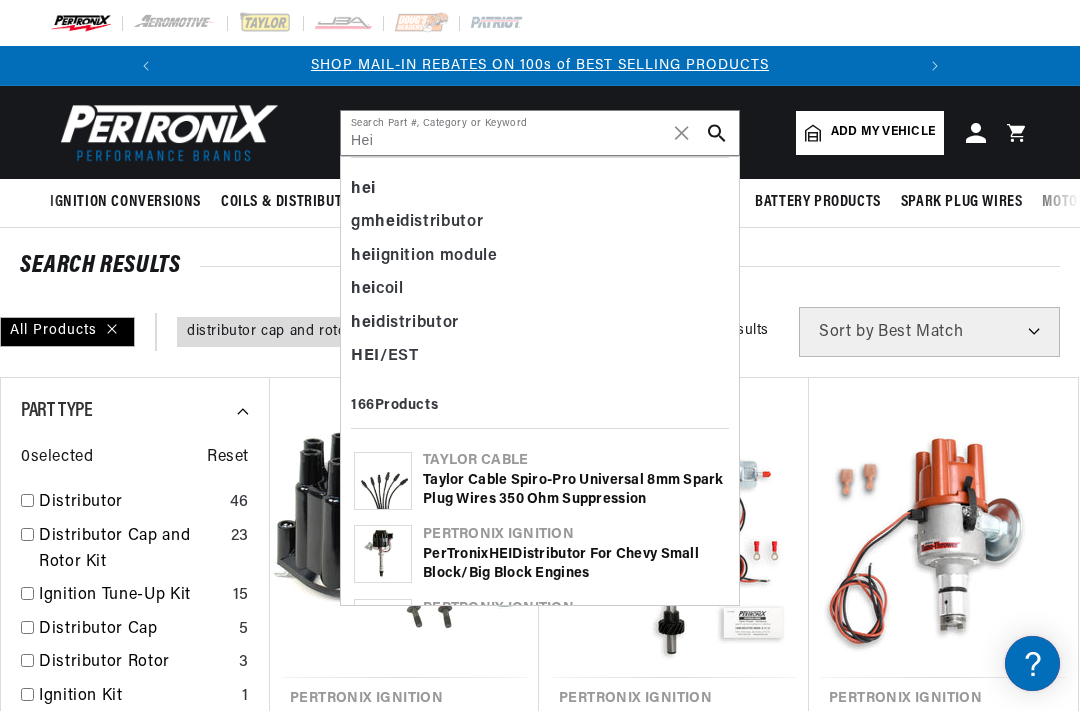 click 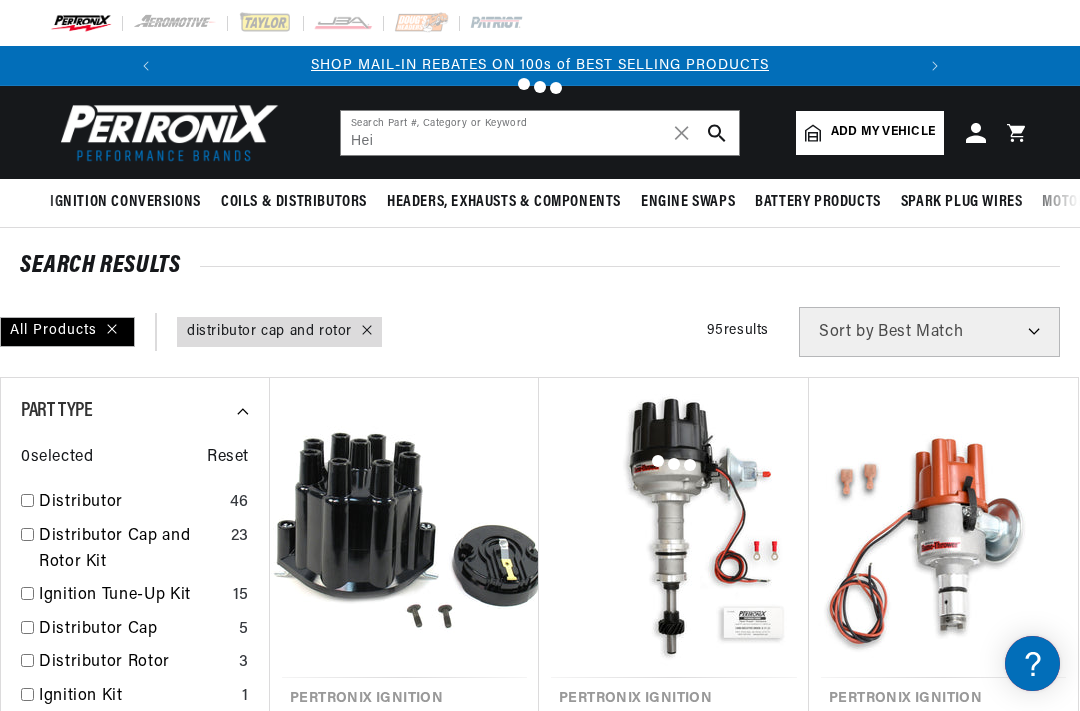 type on "Hei" 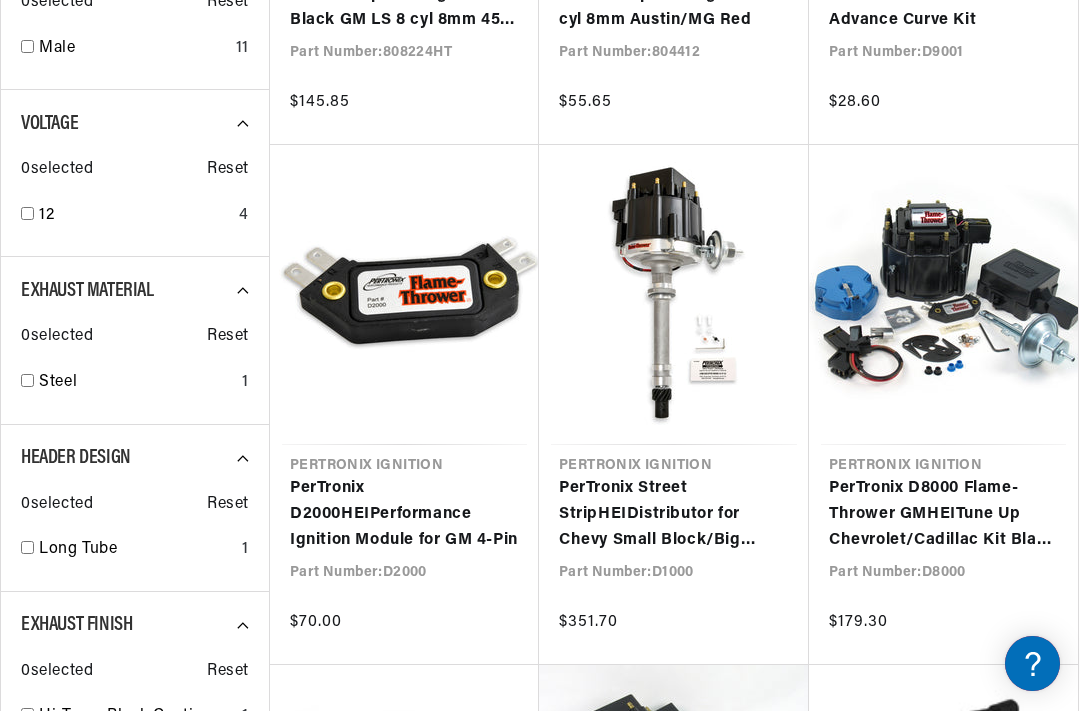 scroll, scrollTop: 1380, scrollLeft: 0, axis: vertical 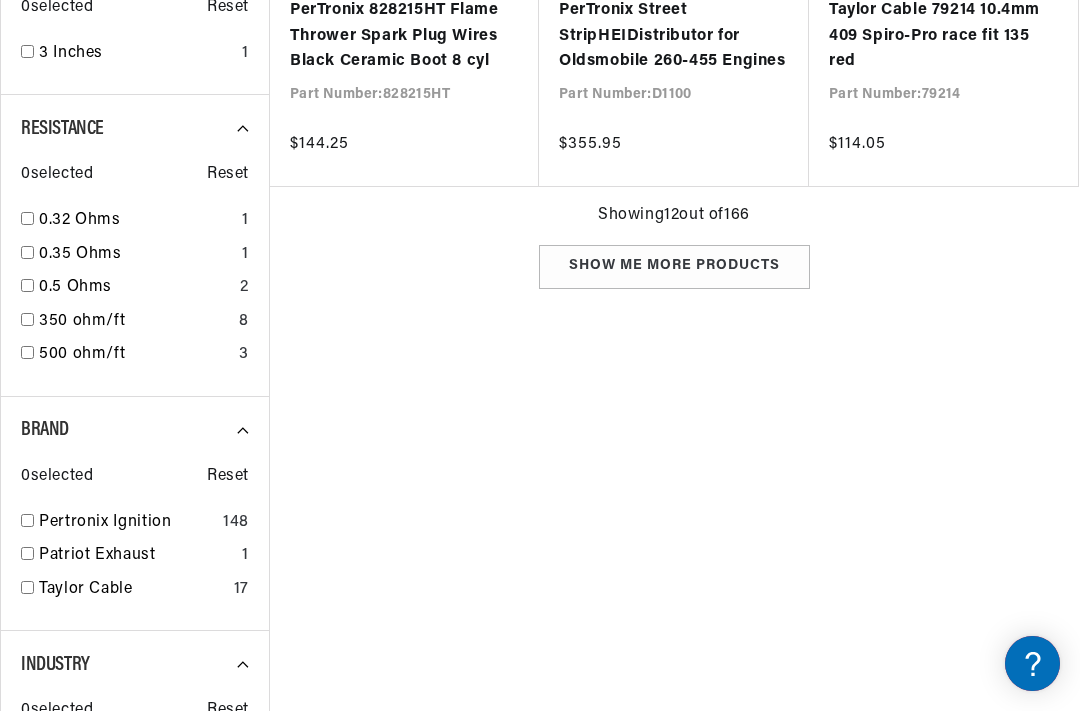 click on "Show me more products" at bounding box center (674, 267) 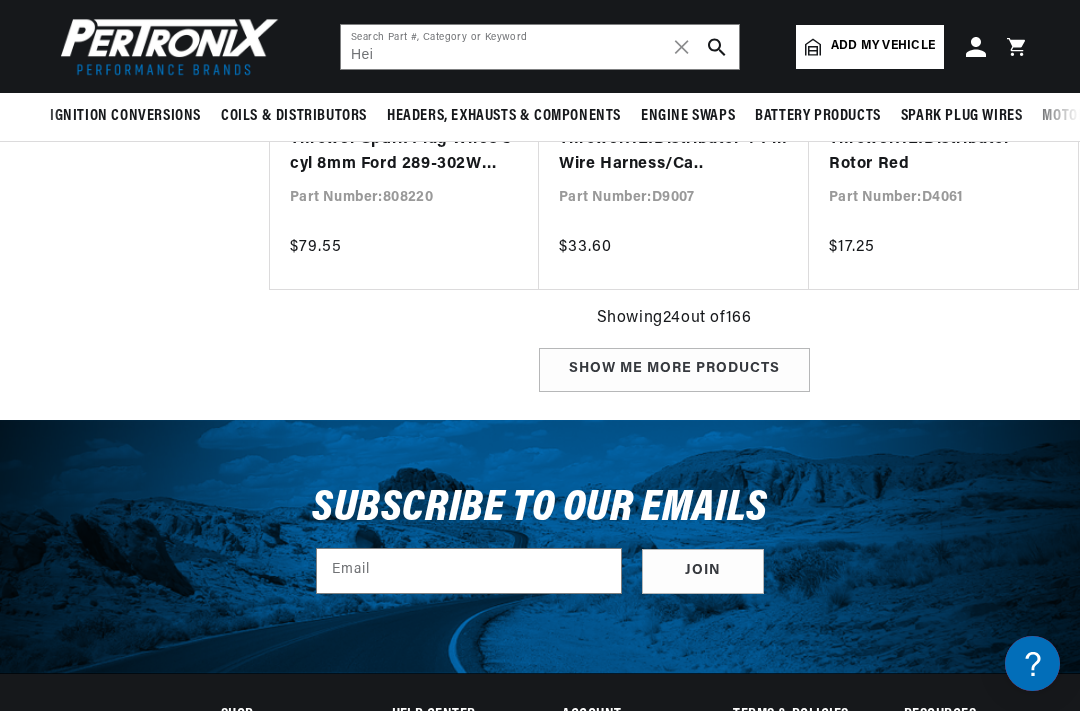 click on "Show me more products" at bounding box center [674, 370] 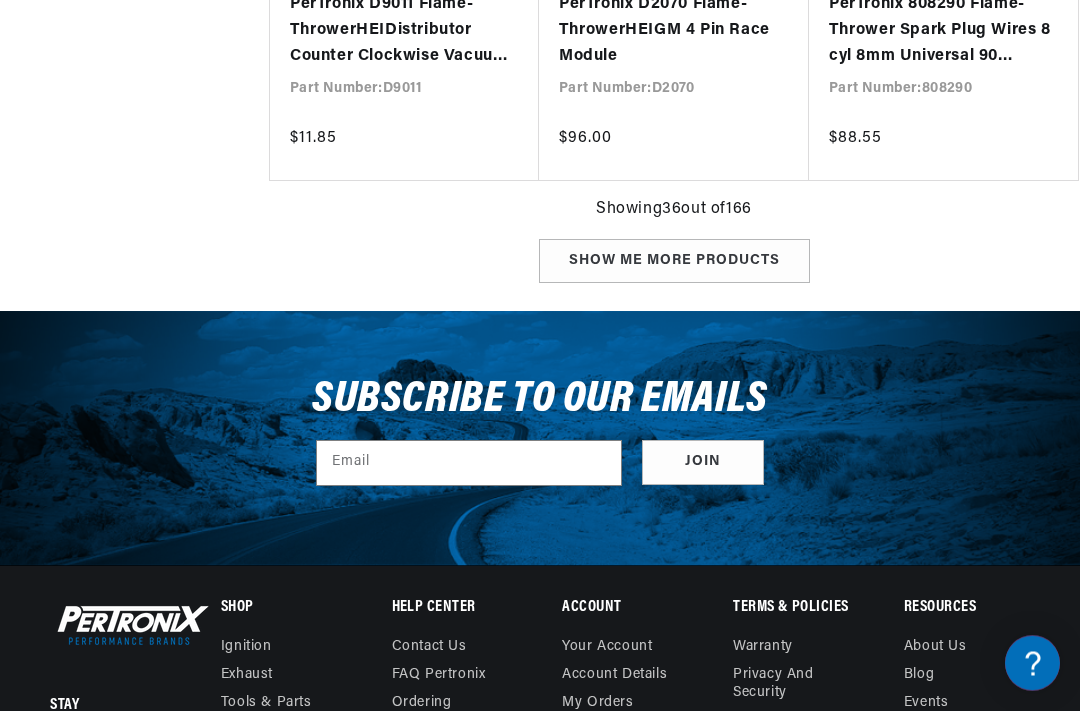 scroll, scrollTop: 6433, scrollLeft: 0, axis: vertical 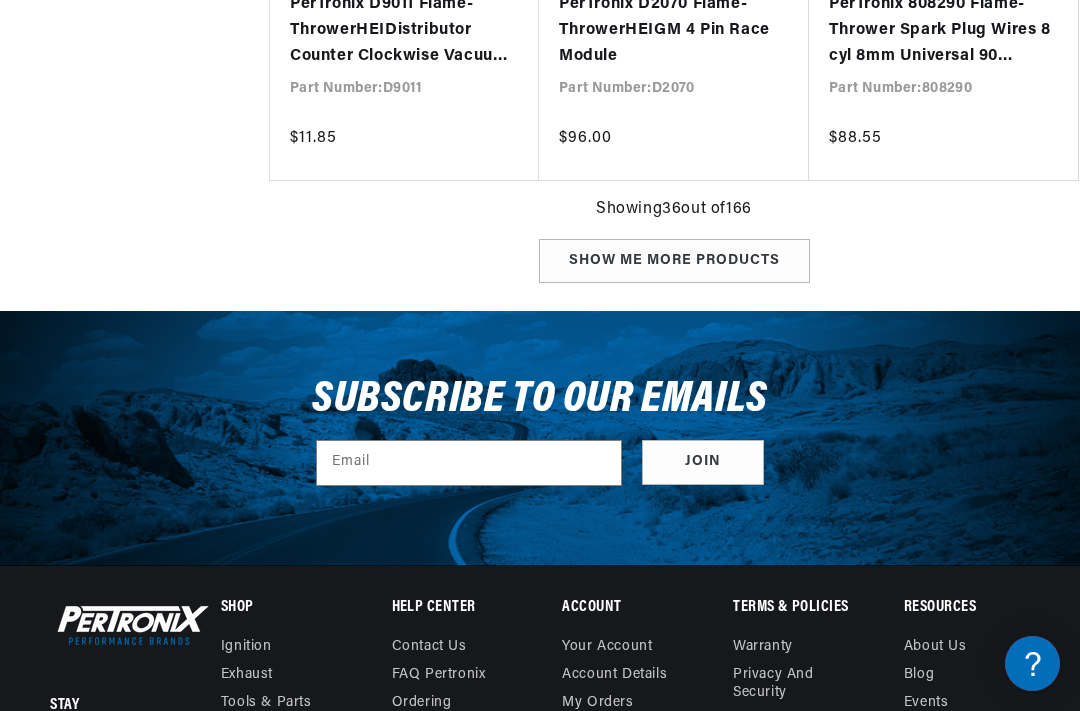 click on "Show me more products" at bounding box center (674, 261) 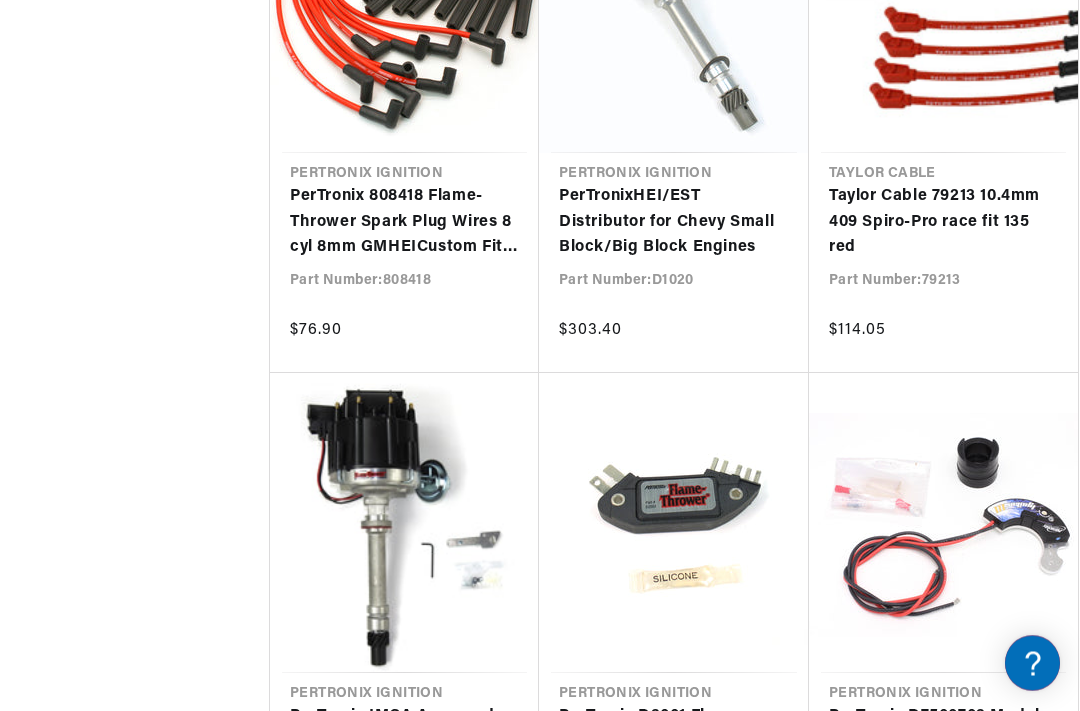 scroll, scrollTop: 6814, scrollLeft: 0, axis: vertical 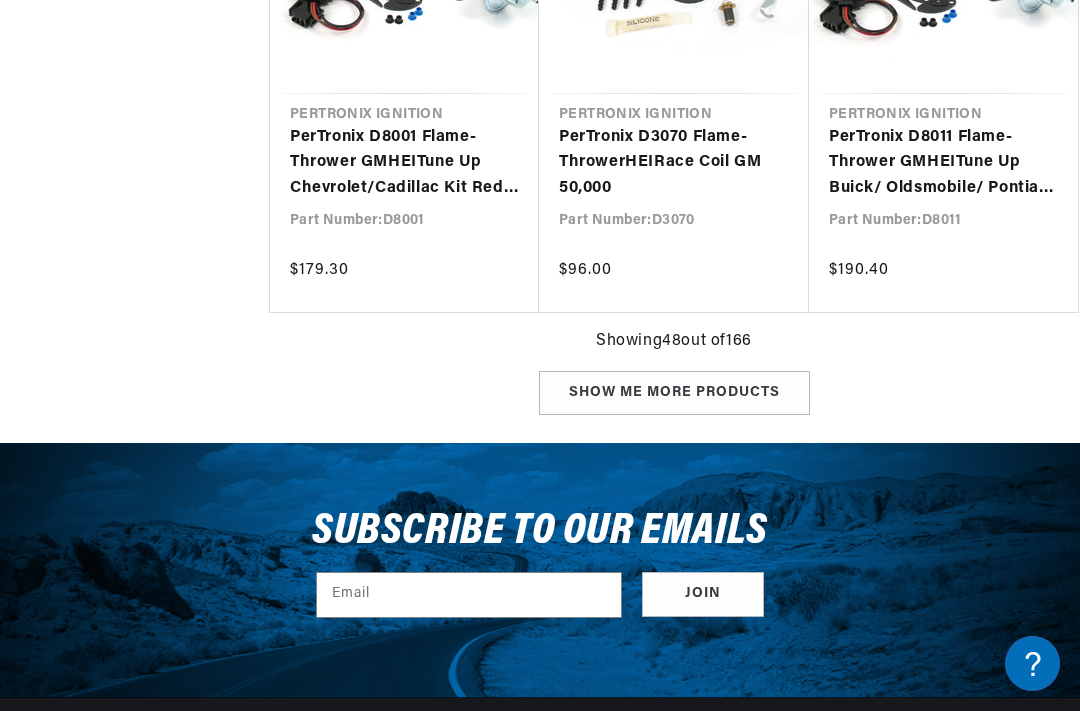 click on "Show me more products" at bounding box center (674, 393) 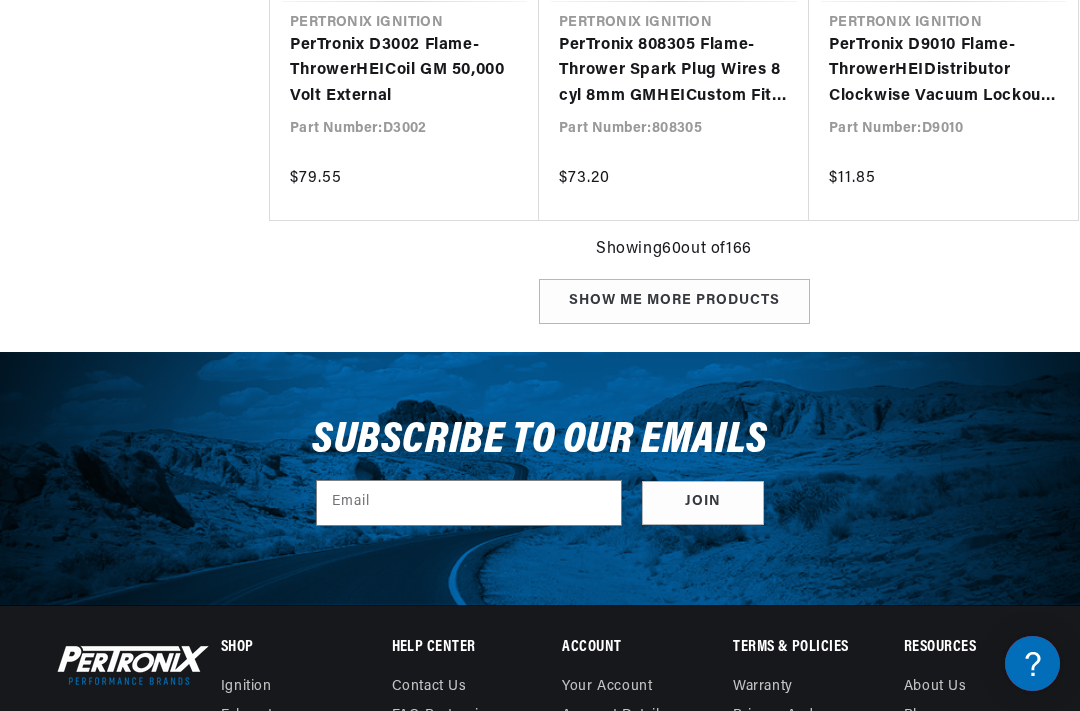 click on "Show me more products" at bounding box center [674, 301] 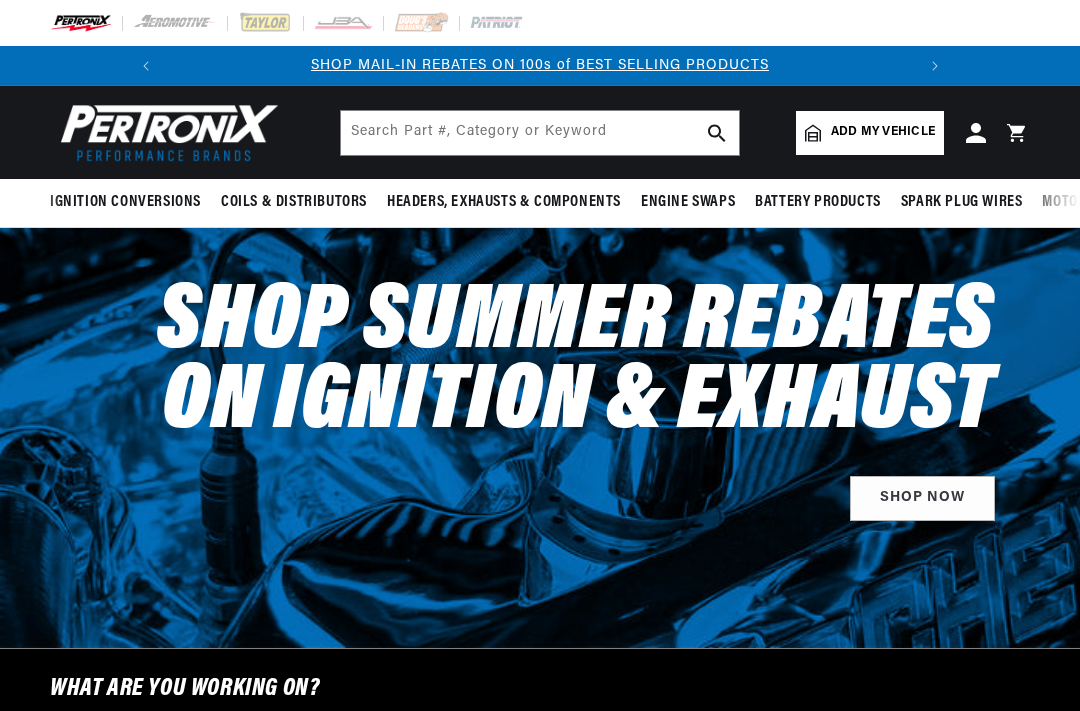 scroll, scrollTop: 0, scrollLeft: 0, axis: both 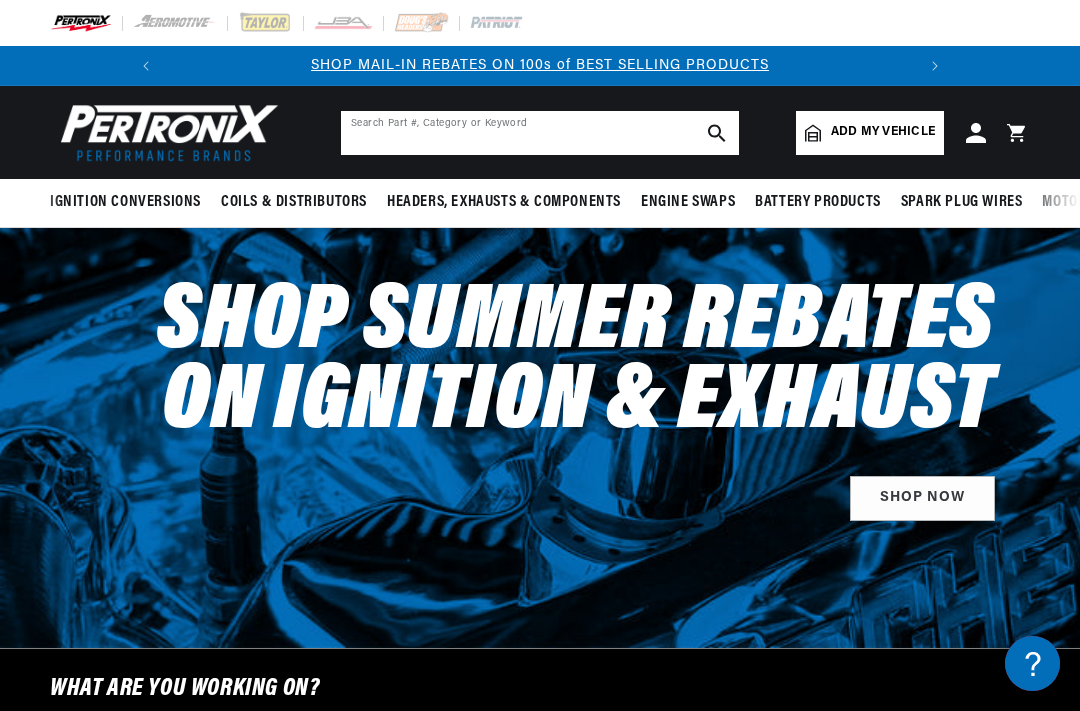 click at bounding box center [540, 133] 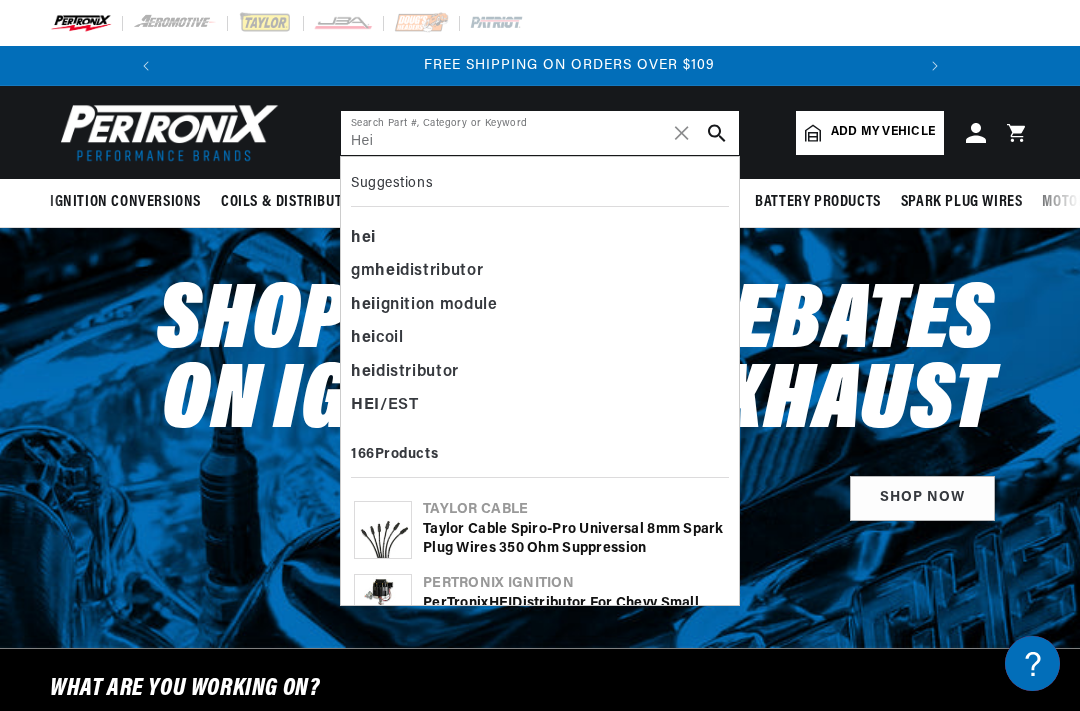 scroll, scrollTop: 0, scrollLeft: 747, axis: horizontal 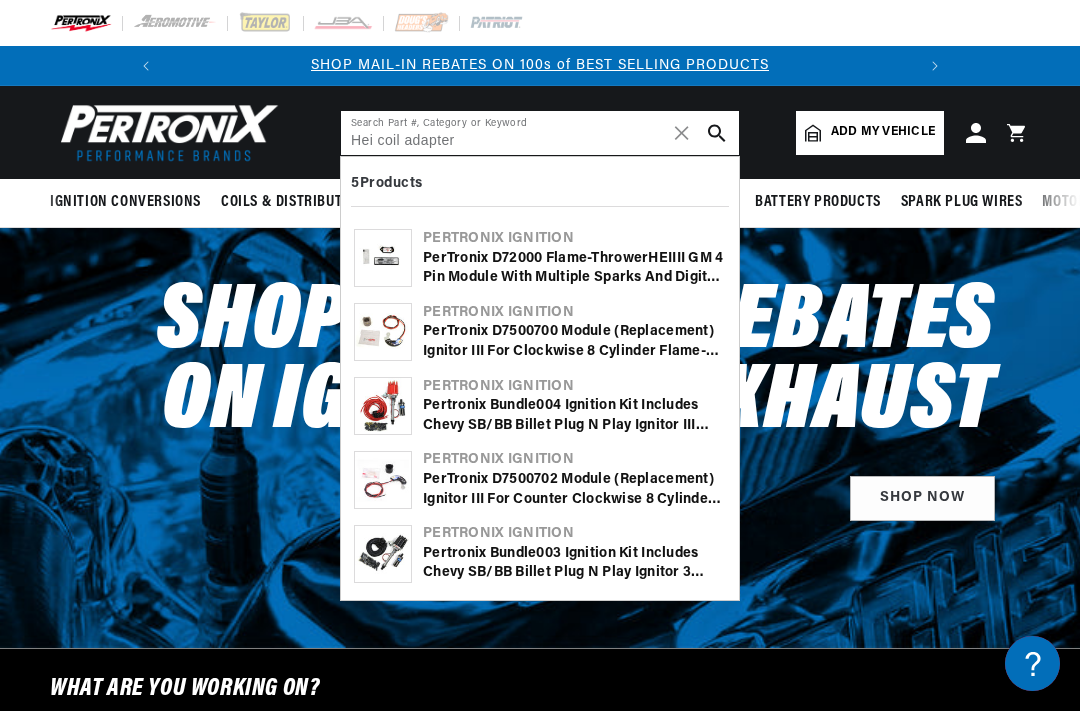 type on "Hei coil adapter" 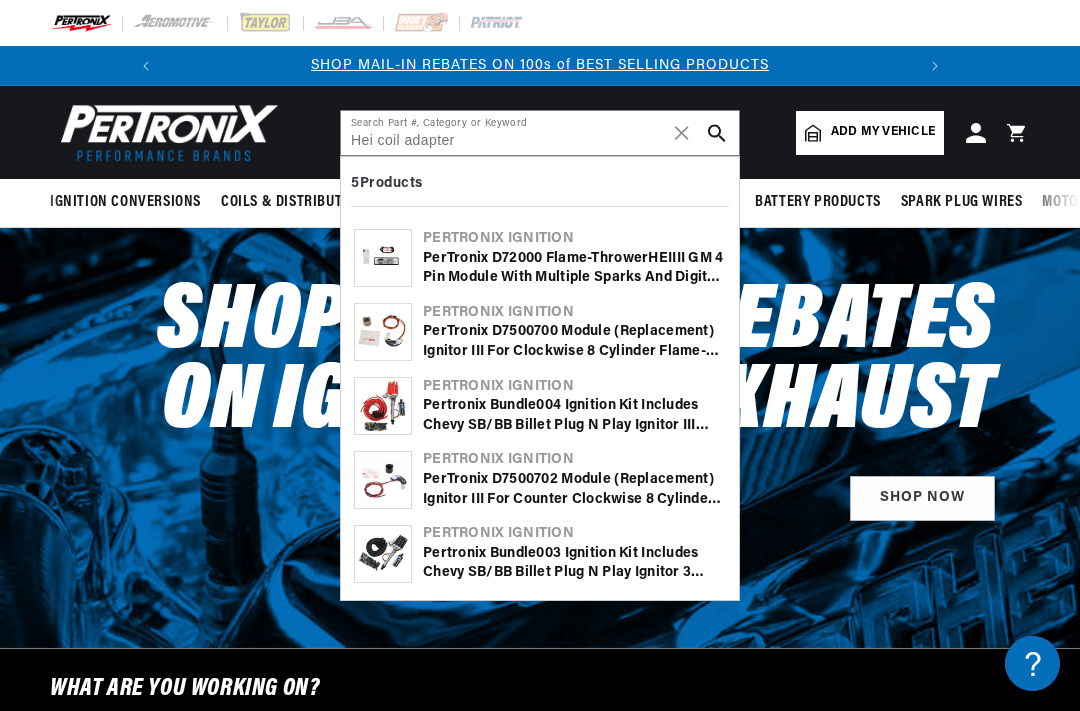 click at bounding box center (717, 133) 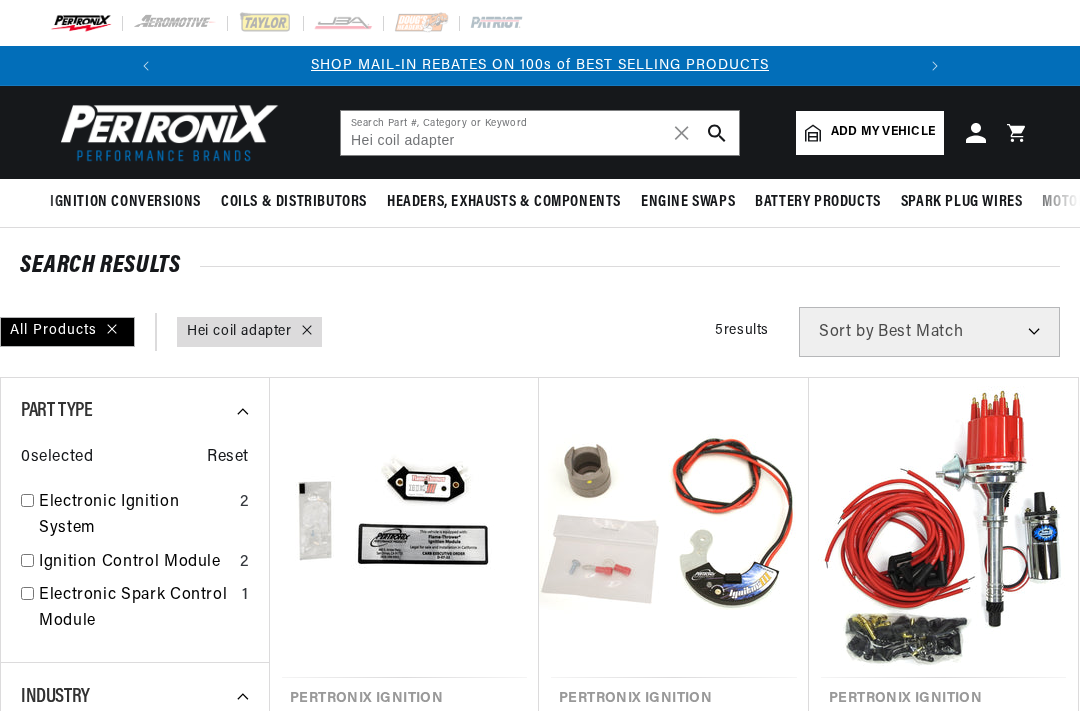 scroll, scrollTop: 0, scrollLeft: 0, axis: both 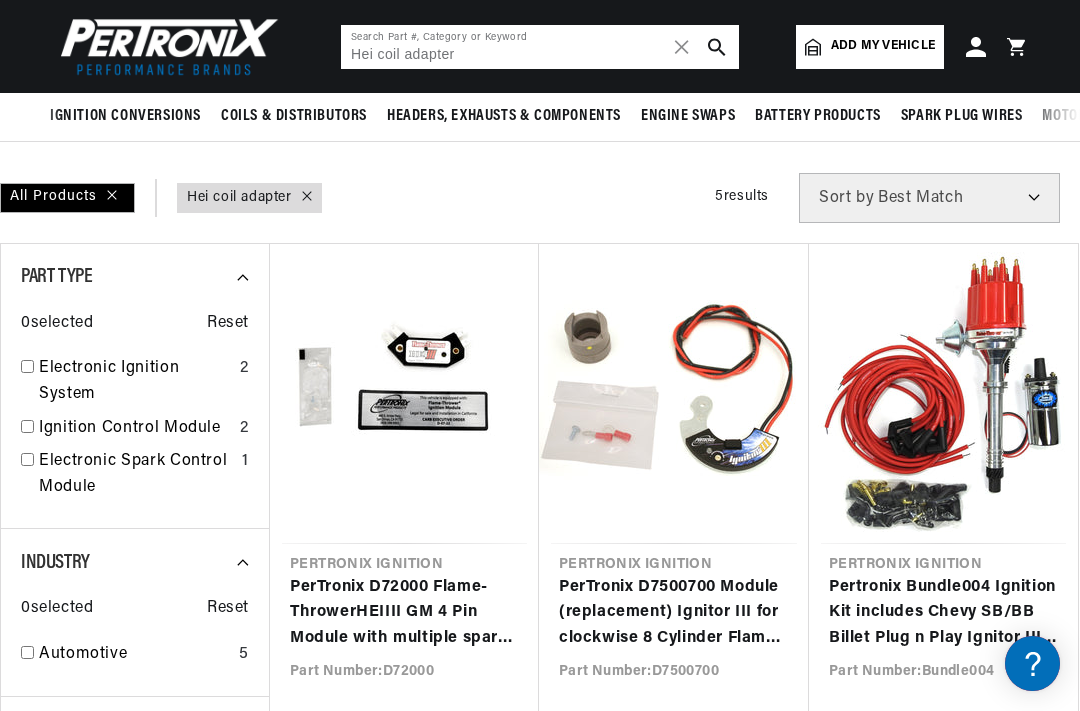 click on "Hei coil adapter" at bounding box center (540, 47) 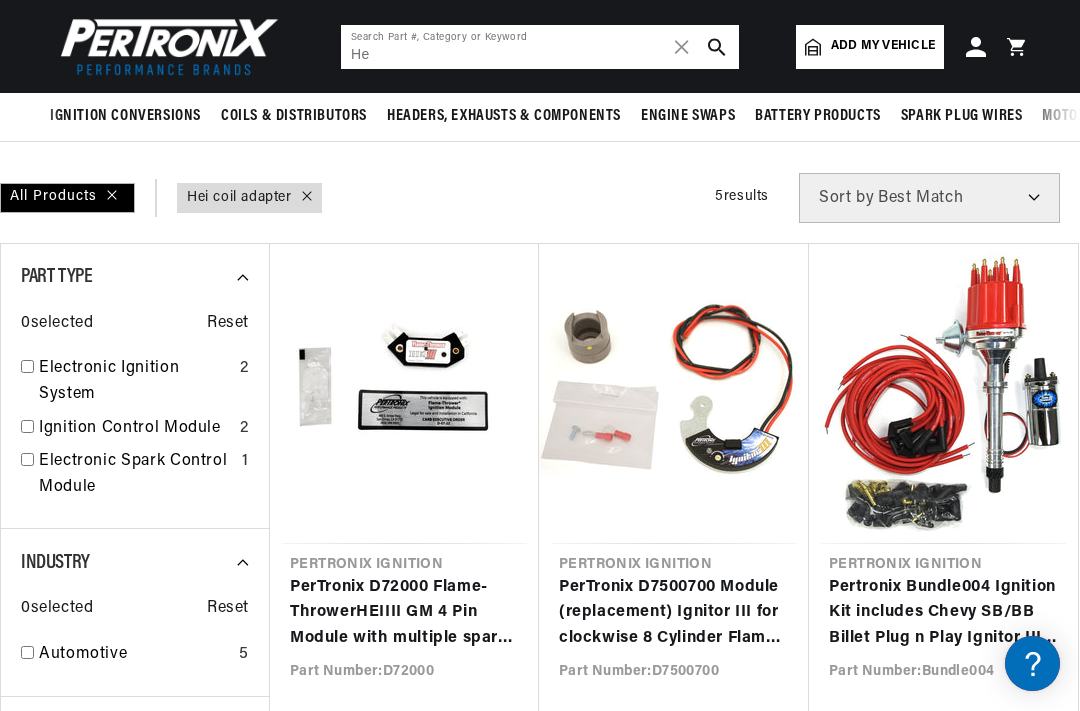 type on "H" 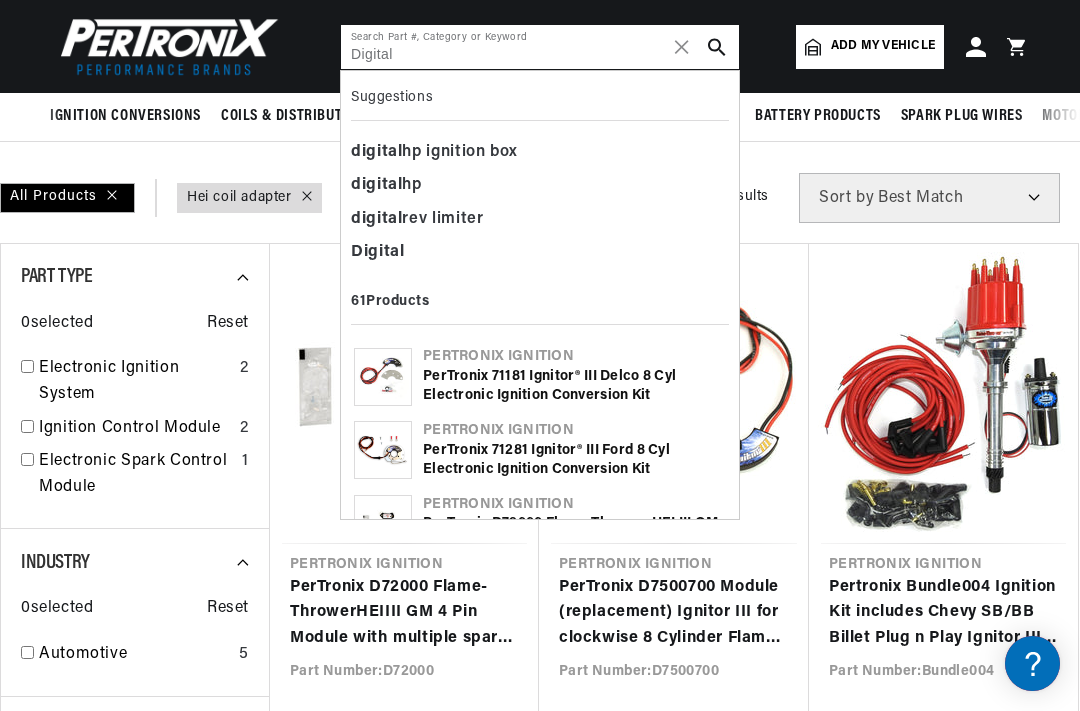 scroll, scrollTop: 0, scrollLeft: 0, axis: both 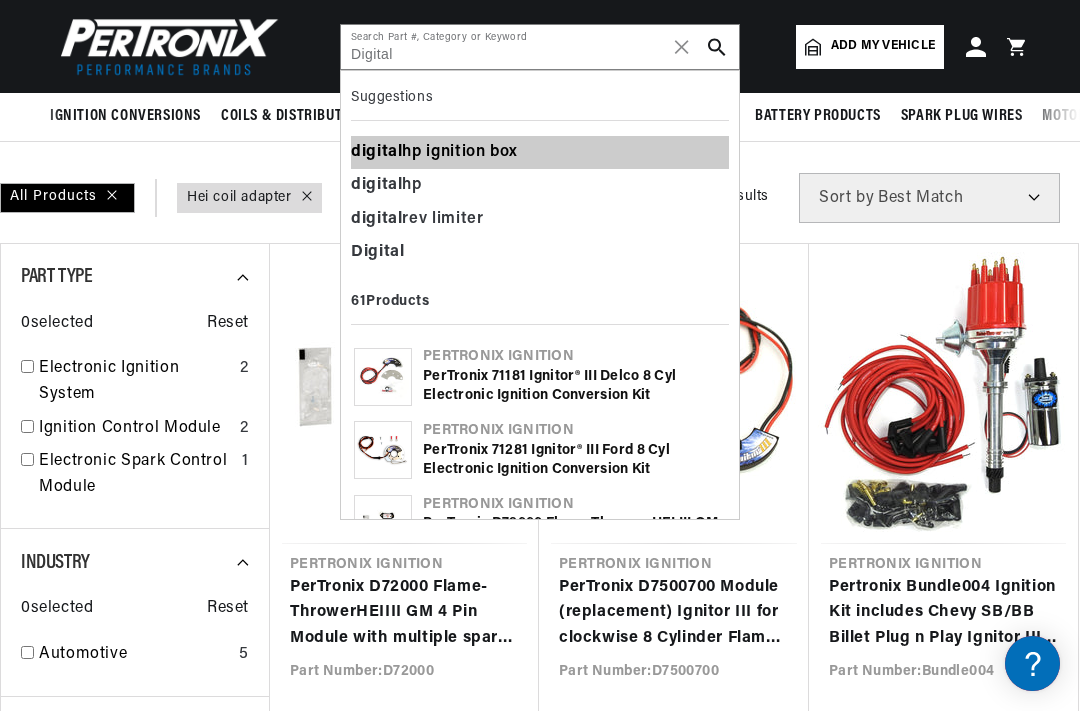 click on "digital  hp ignition box" at bounding box center (540, 153) 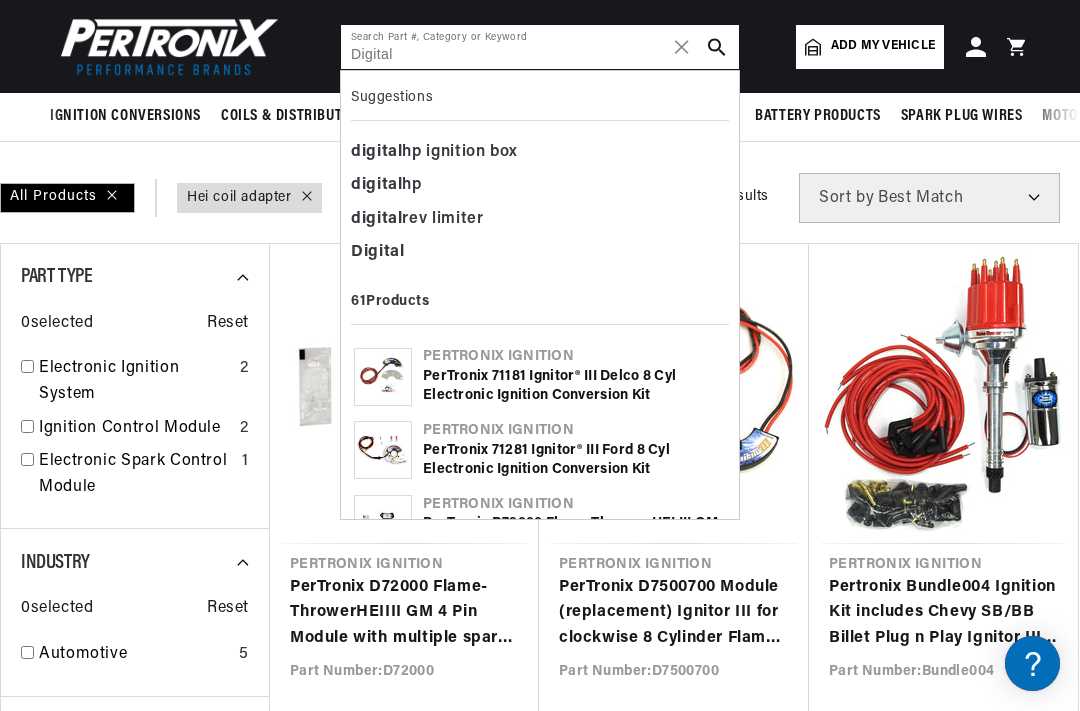 type on "digital hp ignition box" 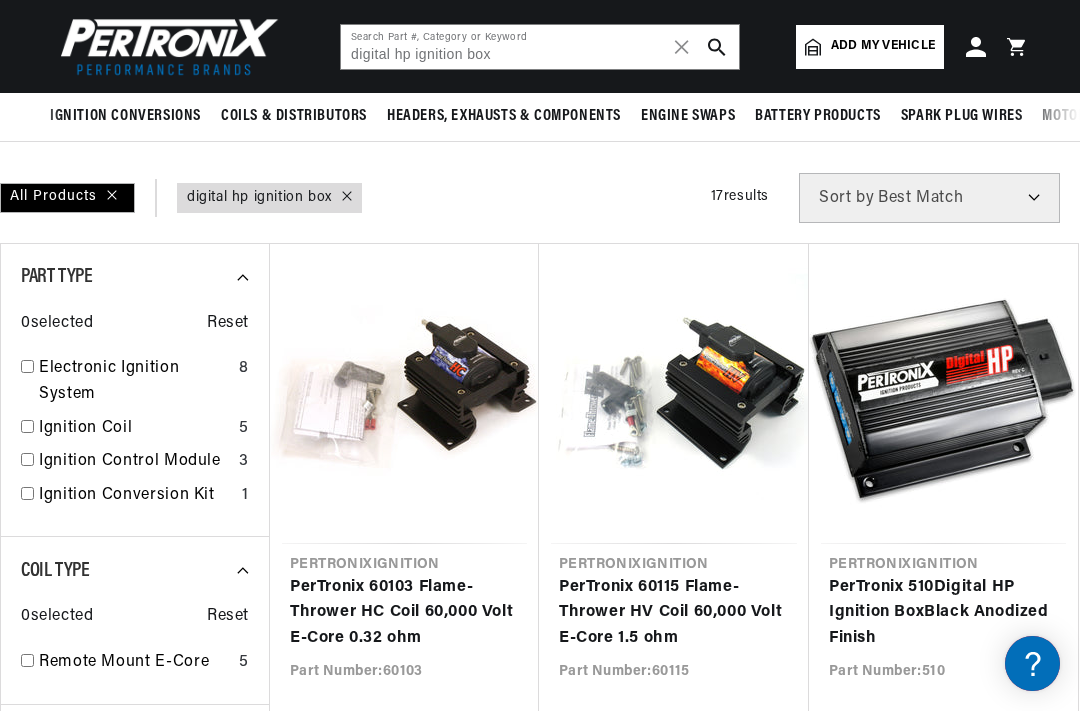 click 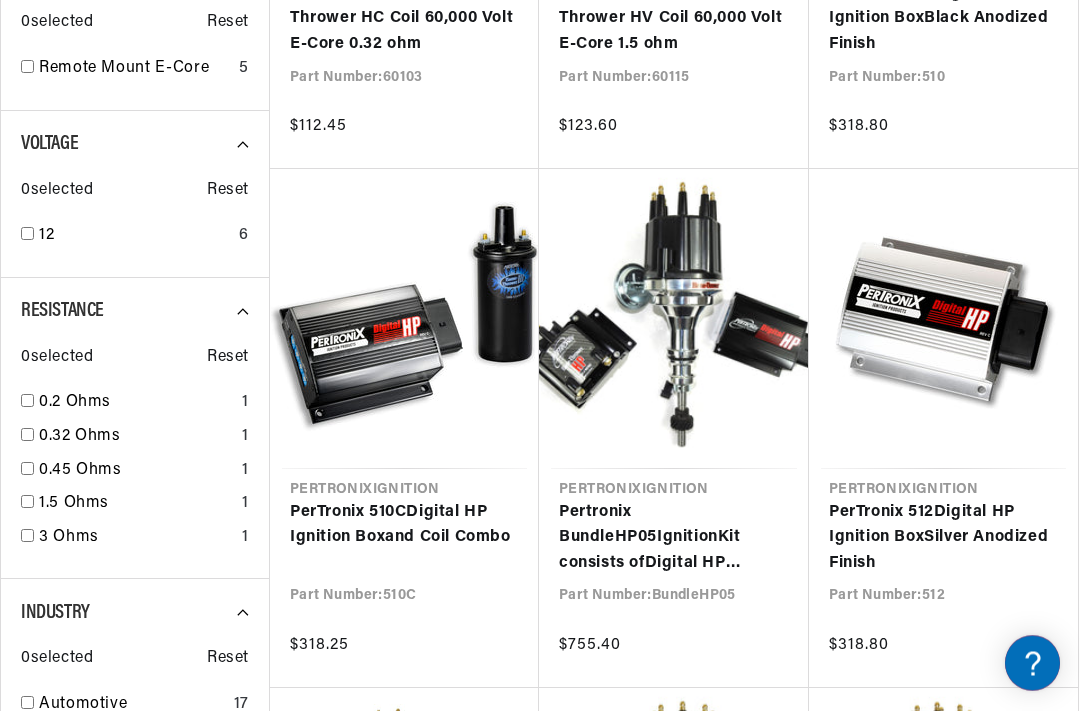 scroll, scrollTop: 728, scrollLeft: 0, axis: vertical 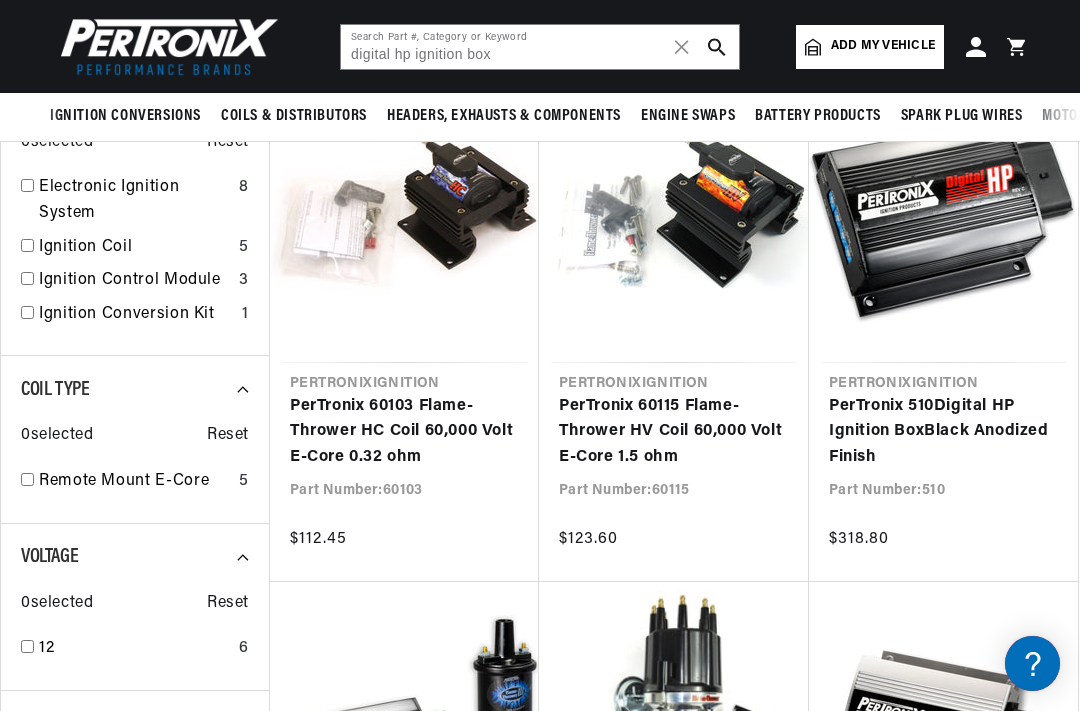 click on "PerTronix 510  Digital   HP   Ignition   Box  Black Anodized Finish" at bounding box center [943, 432] 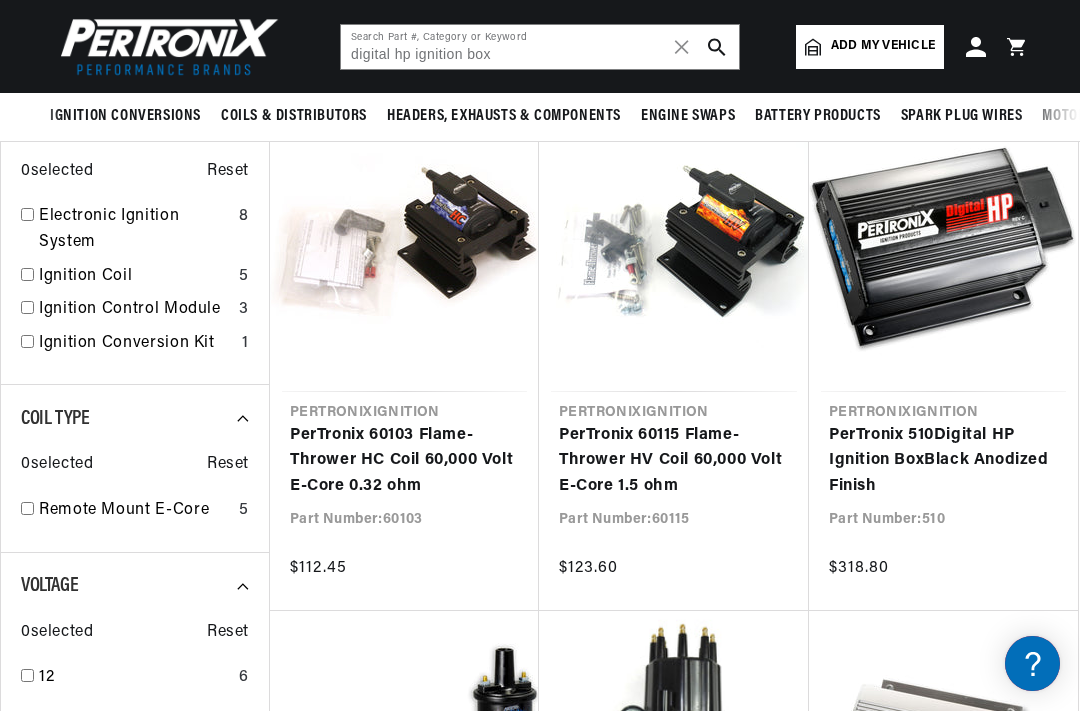 scroll, scrollTop: 0, scrollLeft: 0, axis: both 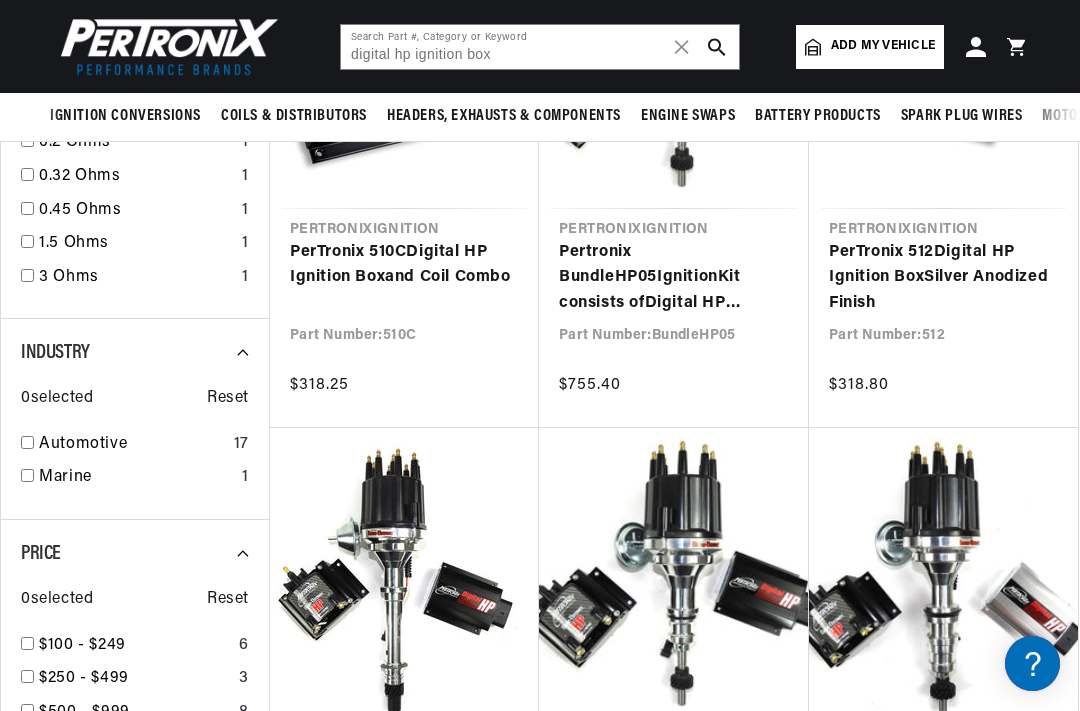 click on "PerTronix 512  Digital   HP   Ignition   Box  Silver Anodized Finish" at bounding box center (943, 278) 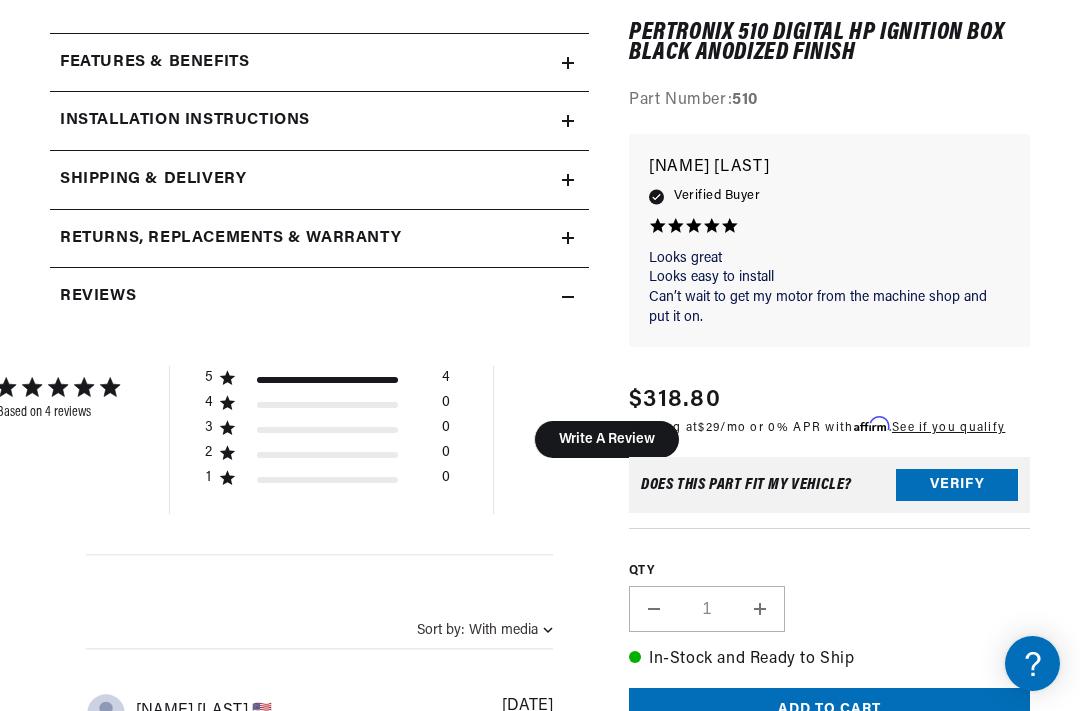 scroll, scrollTop: 886, scrollLeft: 0, axis: vertical 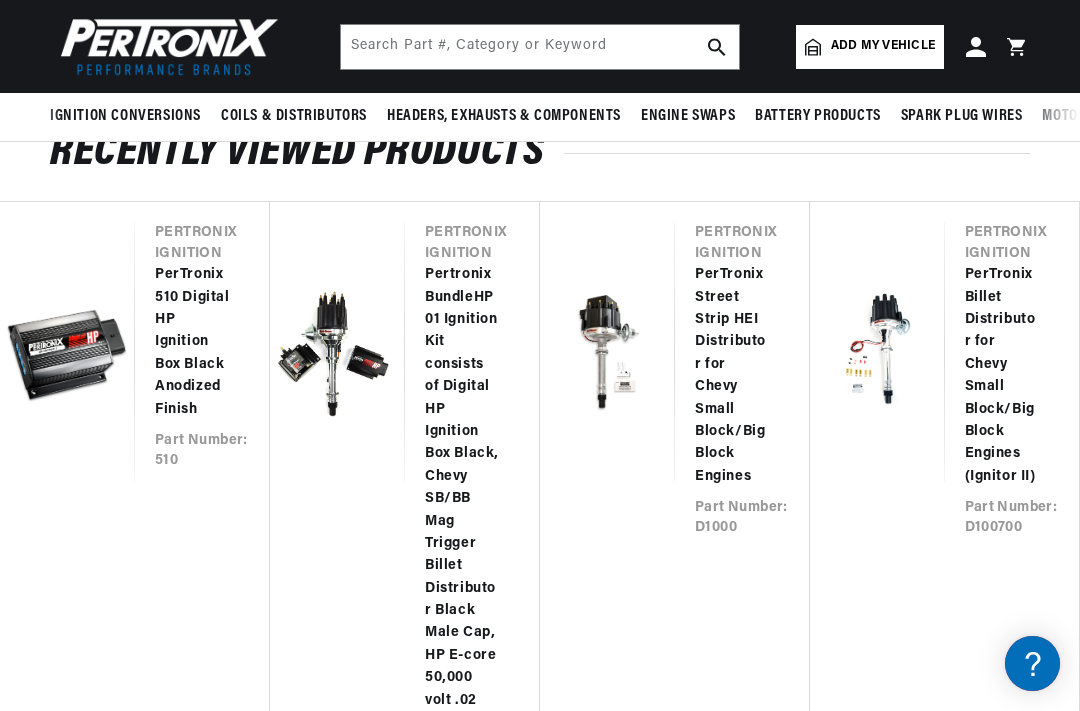click on "PerTronix 510 Digital HP Ignition Box Black Anodized Finish" at bounding box center (192, 342) 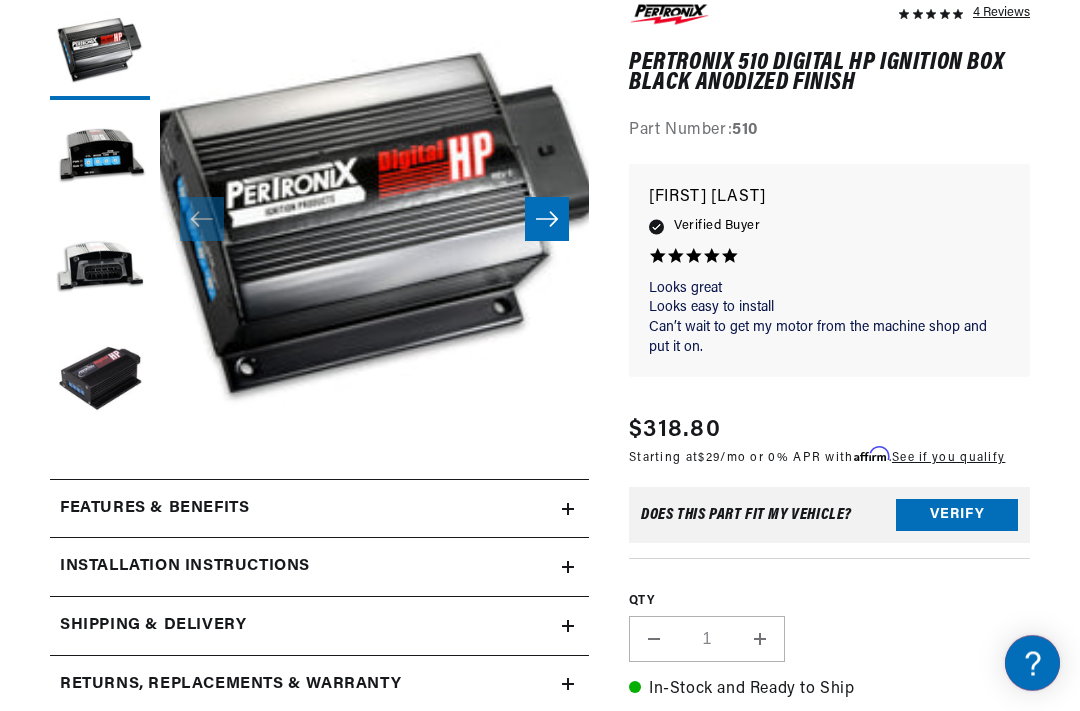 scroll, scrollTop: 0, scrollLeft: 0, axis: both 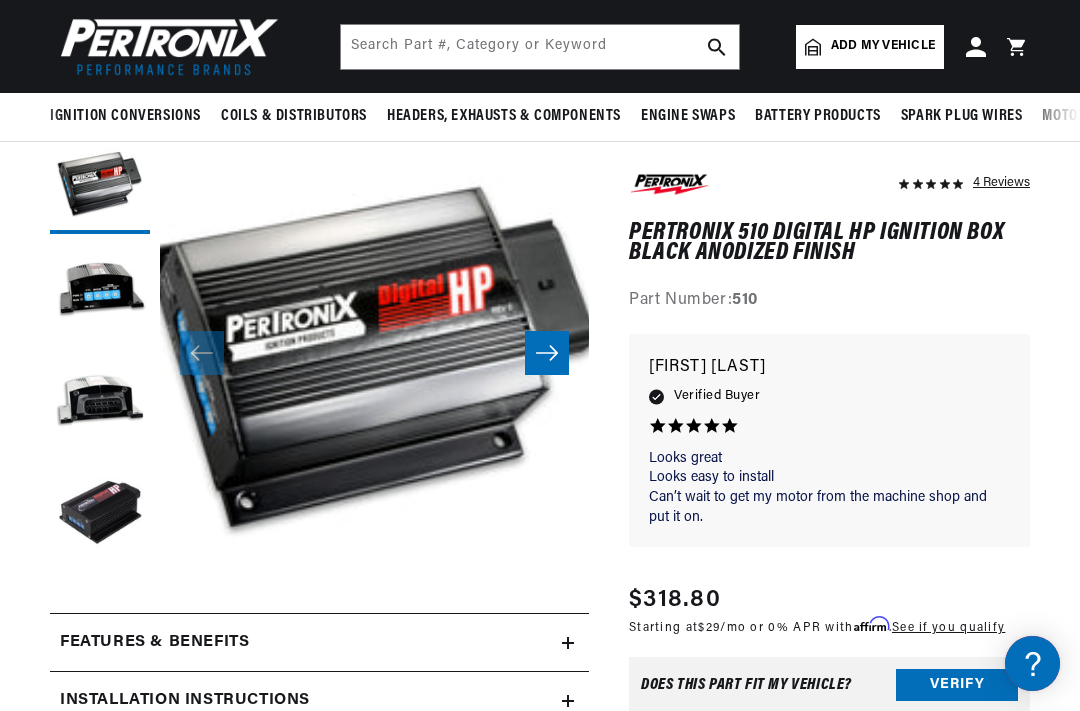 click 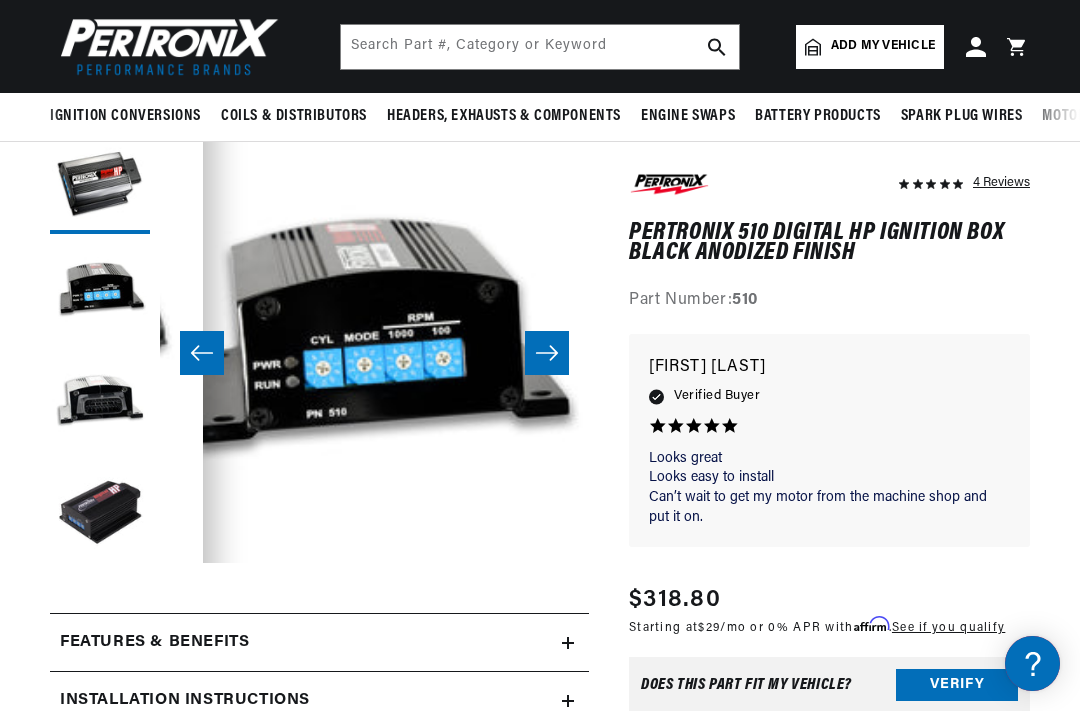 click 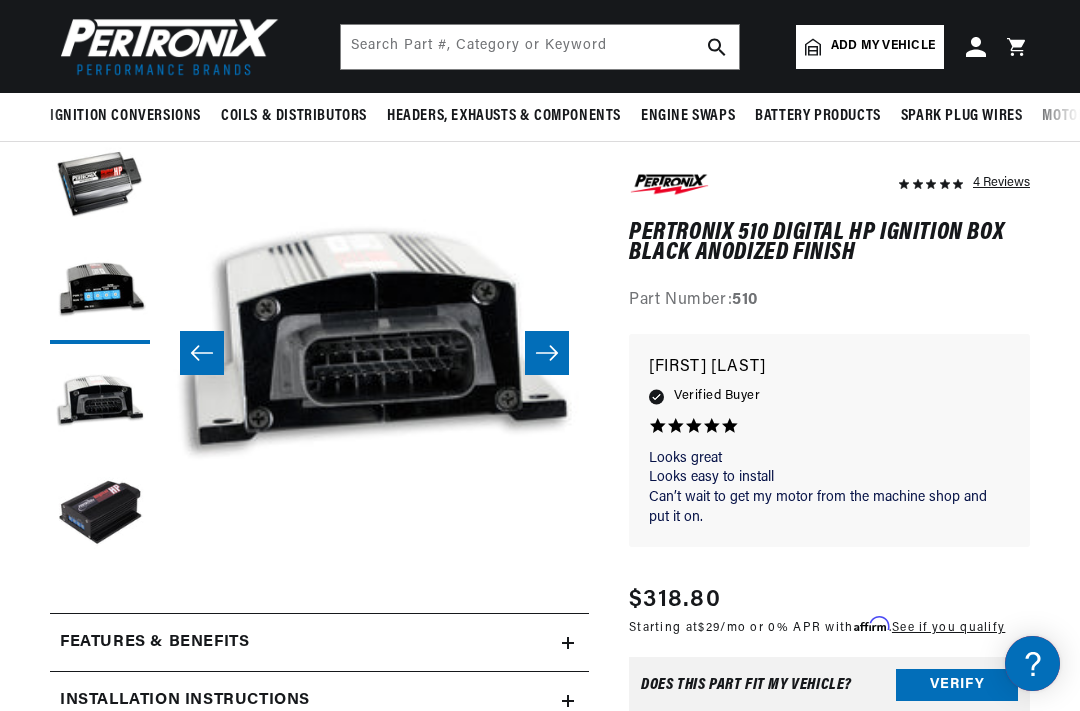 click 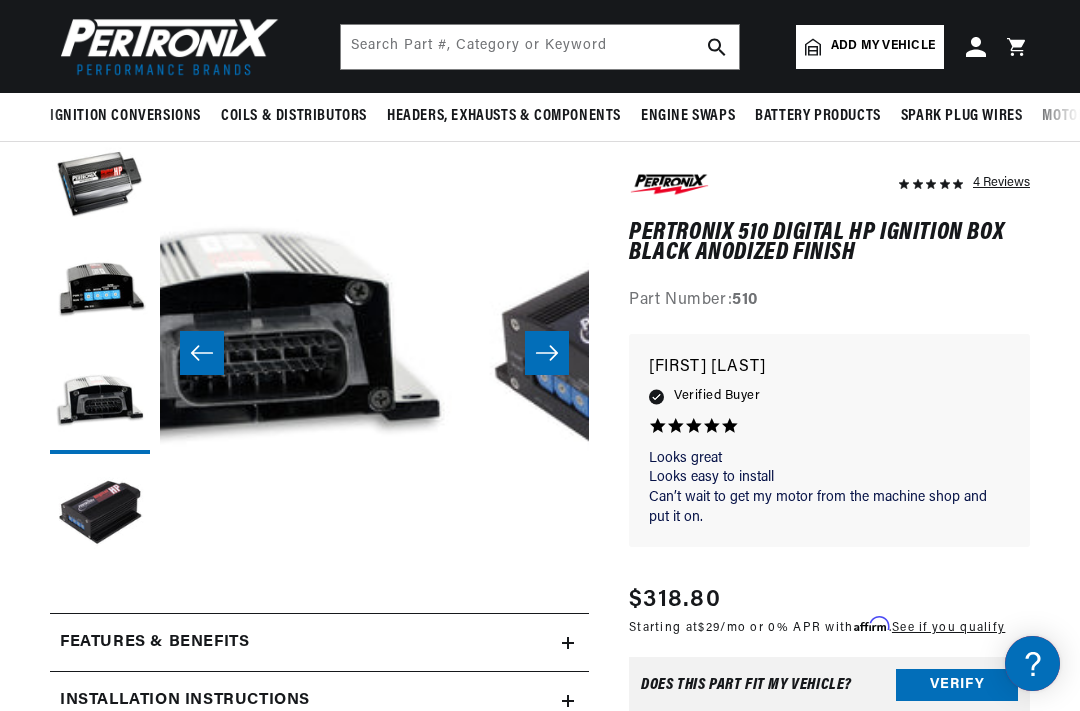 scroll, scrollTop: 0, scrollLeft: 1287, axis: horizontal 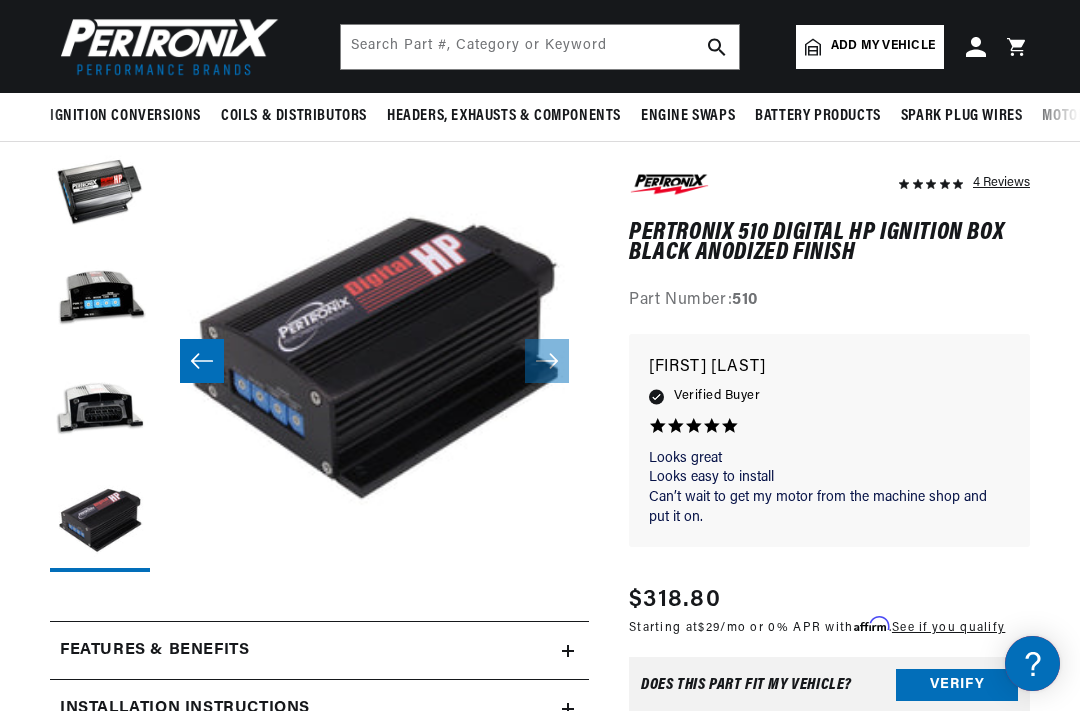 click on "Open media 4 in modal" at bounding box center (160, 571) 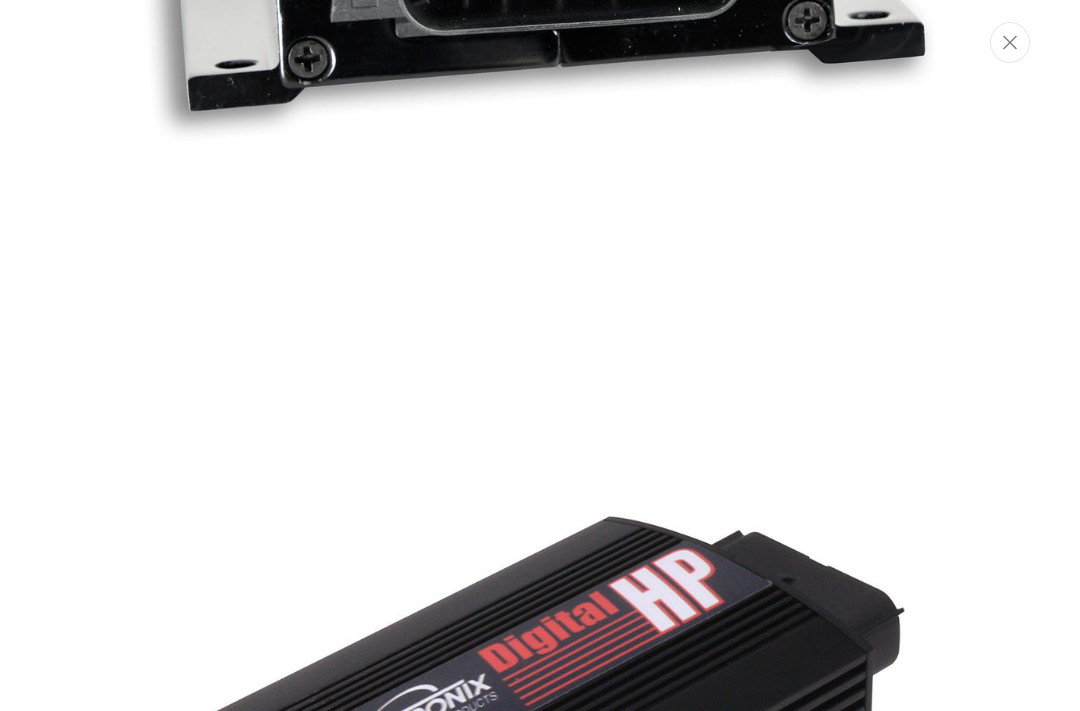 scroll, scrollTop: 2684, scrollLeft: 0, axis: vertical 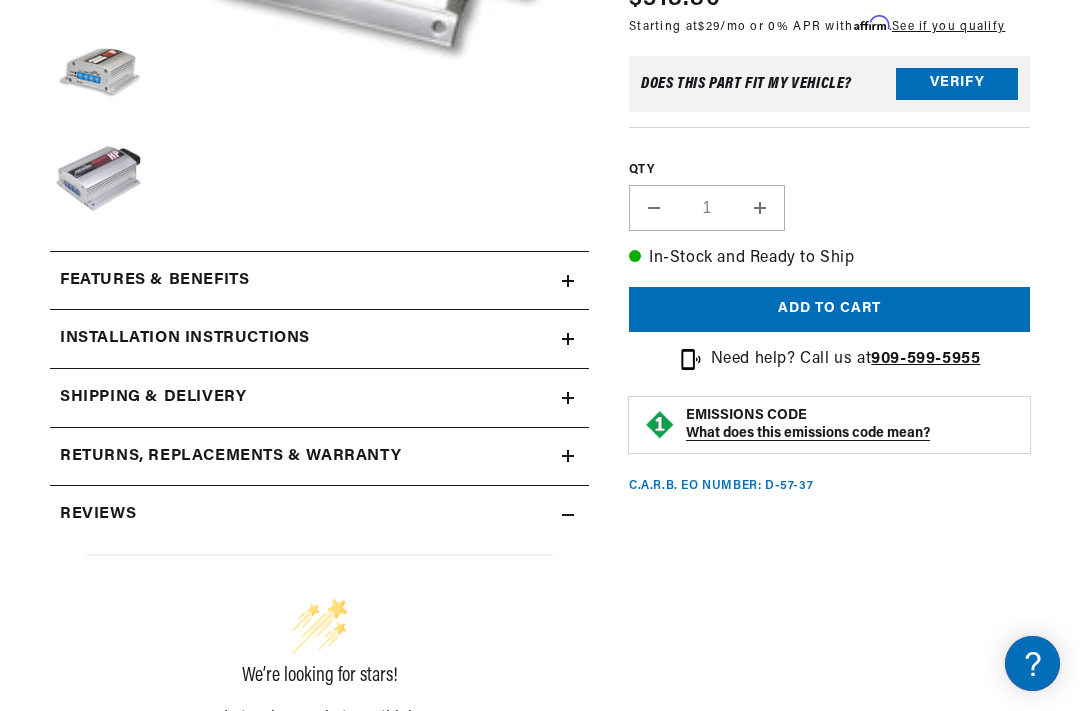 click on "Features & Benefits" at bounding box center (319, 281) 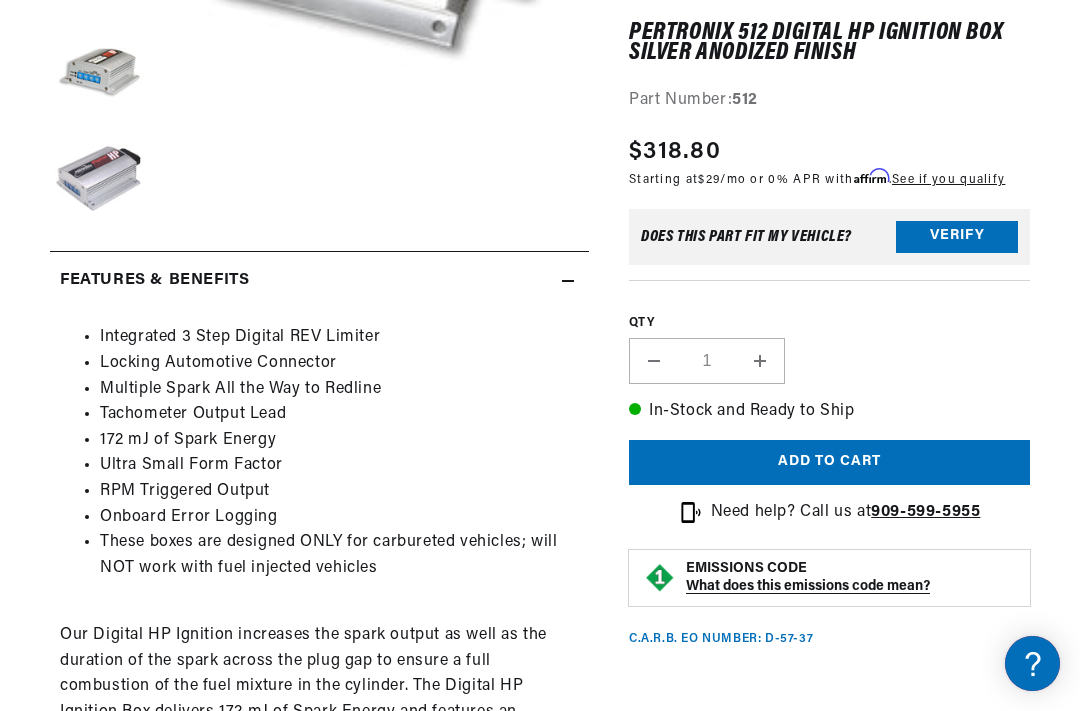 scroll, scrollTop: 0, scrollLeft: 747, axis: horizontal 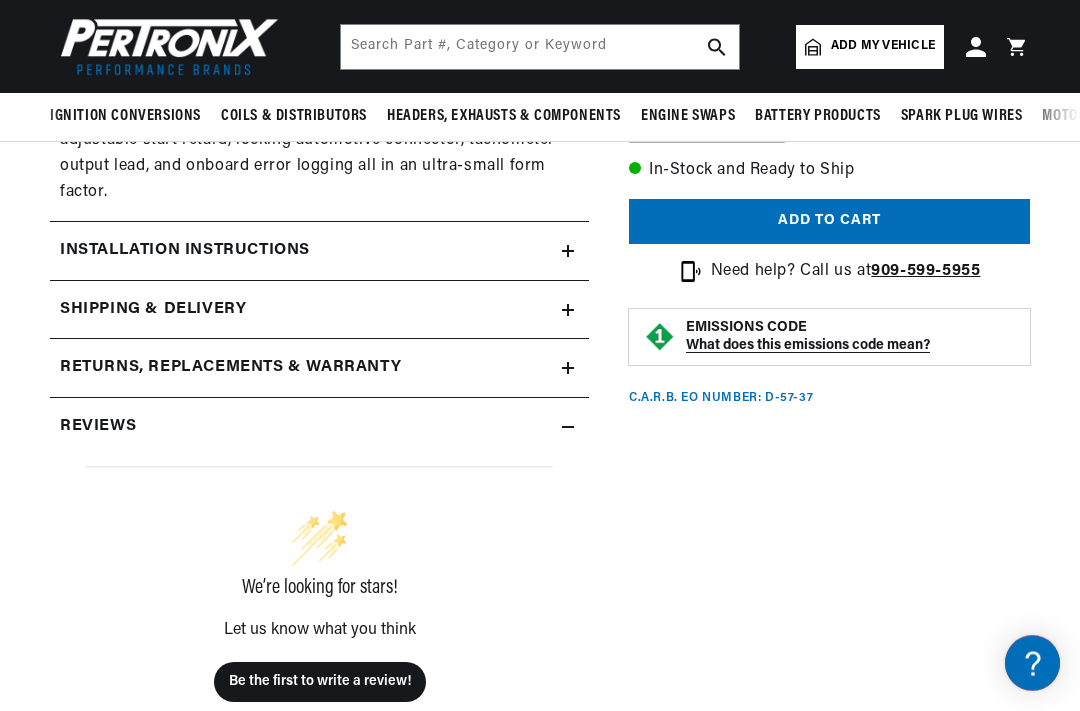 click 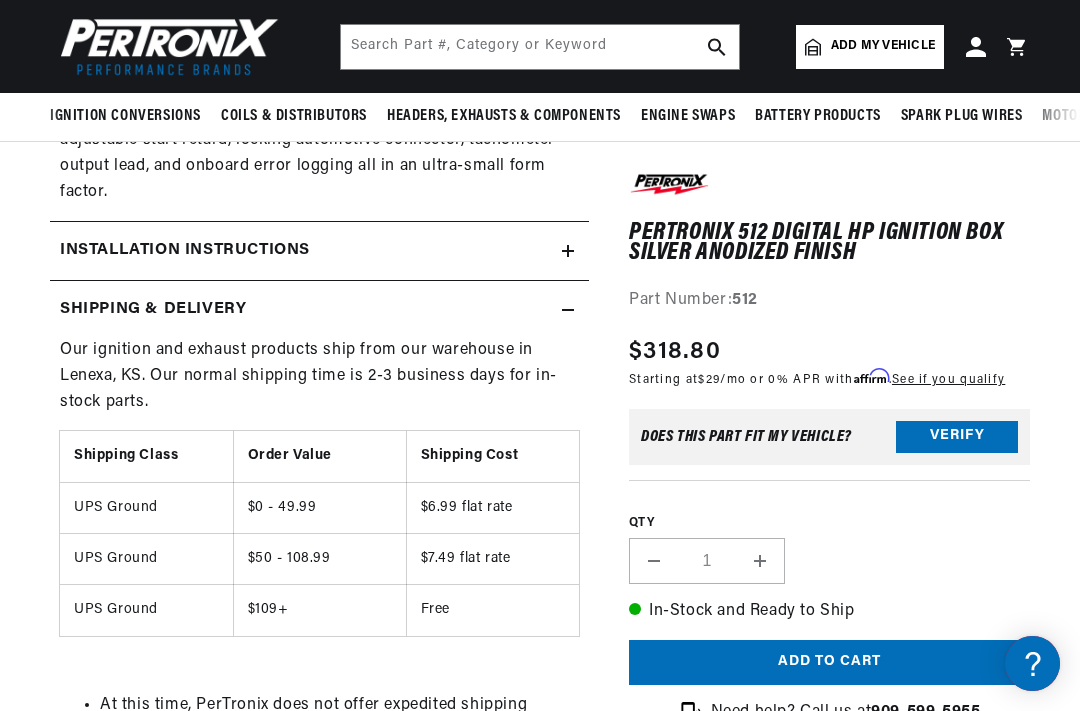 scroll, scrollTop: 0, scrollLeft: 0, axis: both 